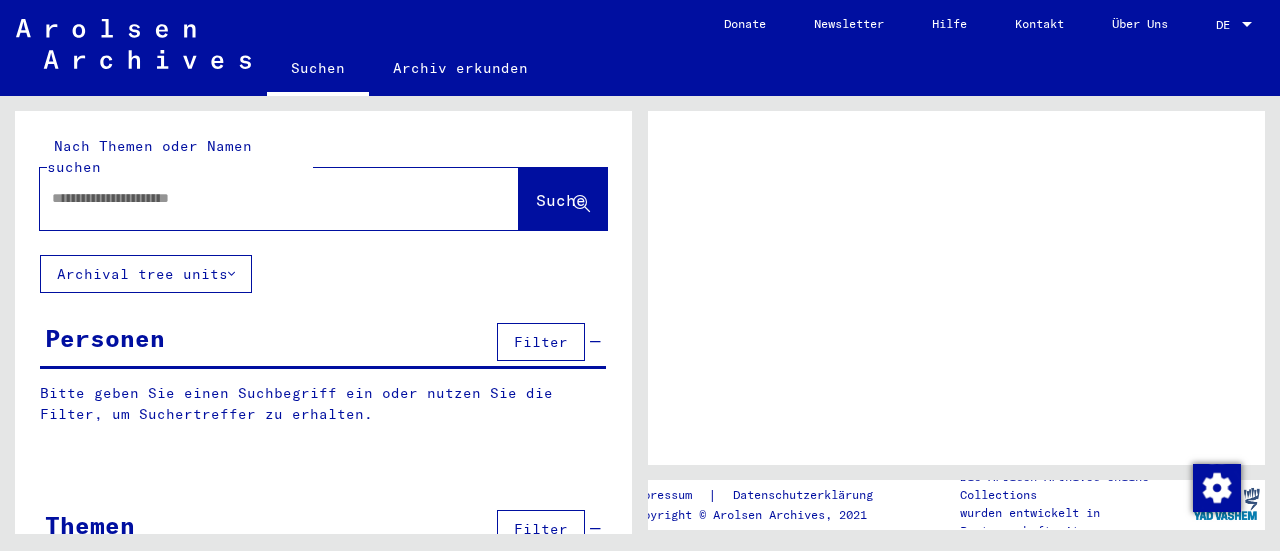 scroll, scrollTop: 0, scrollLeft: 0, axis: both 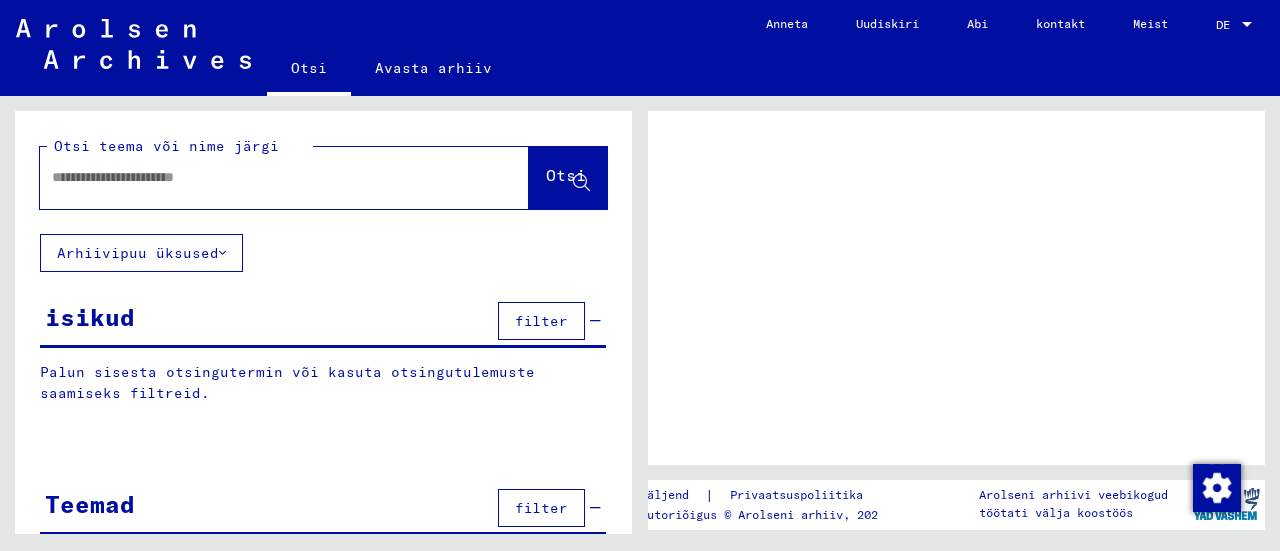click at bounding box center (266, 177) 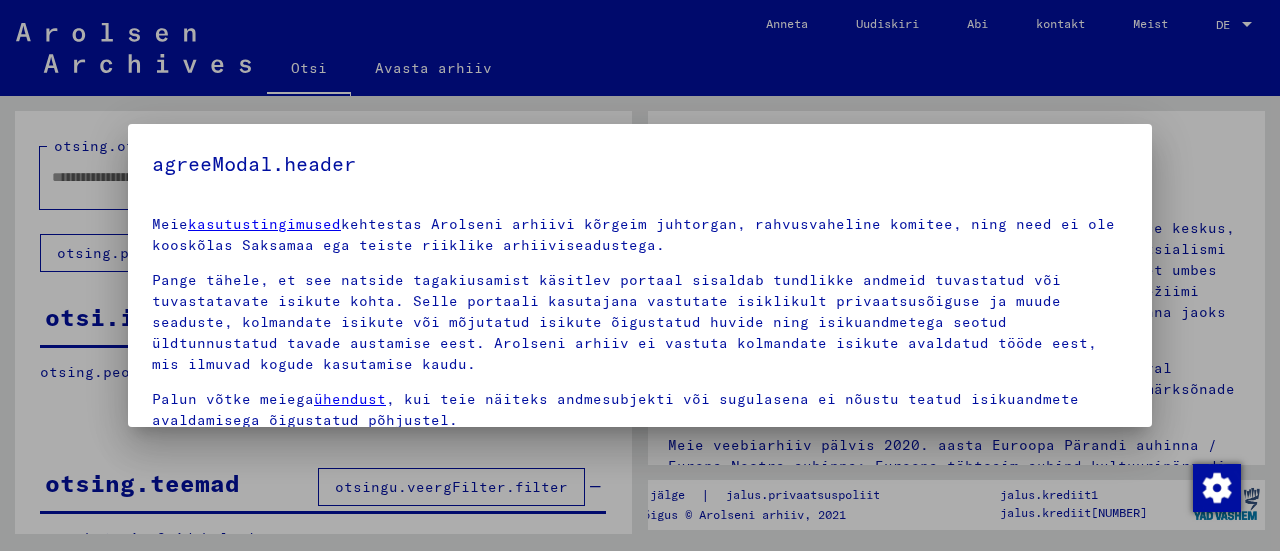 scroll, scrollTop: 155, scrollLeft: 0, axis: vertical 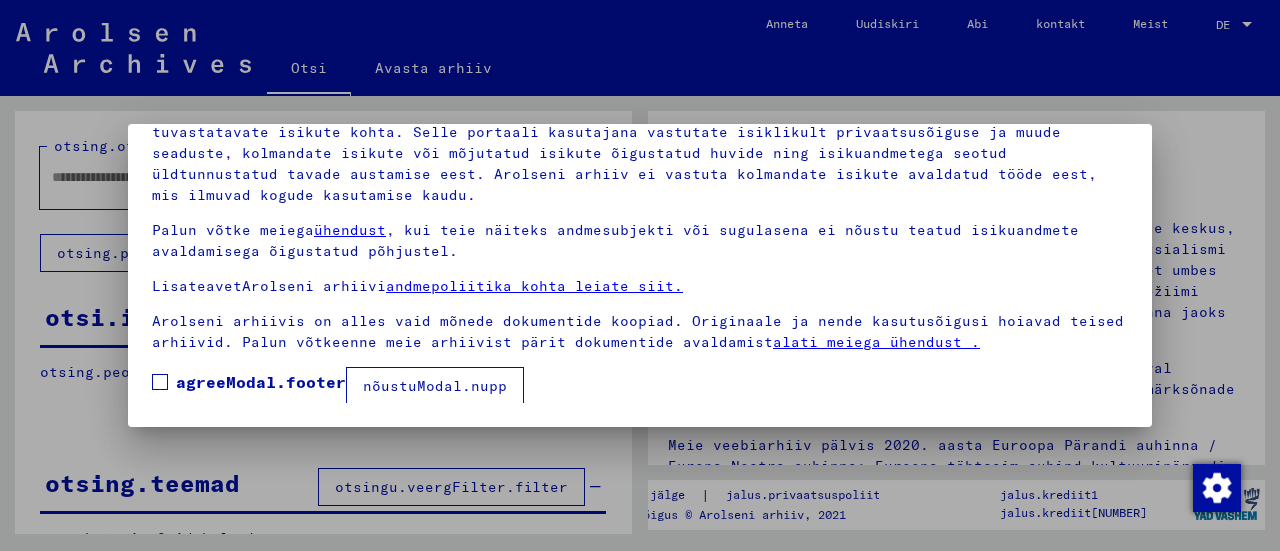 click at bounding box center (160, 382) 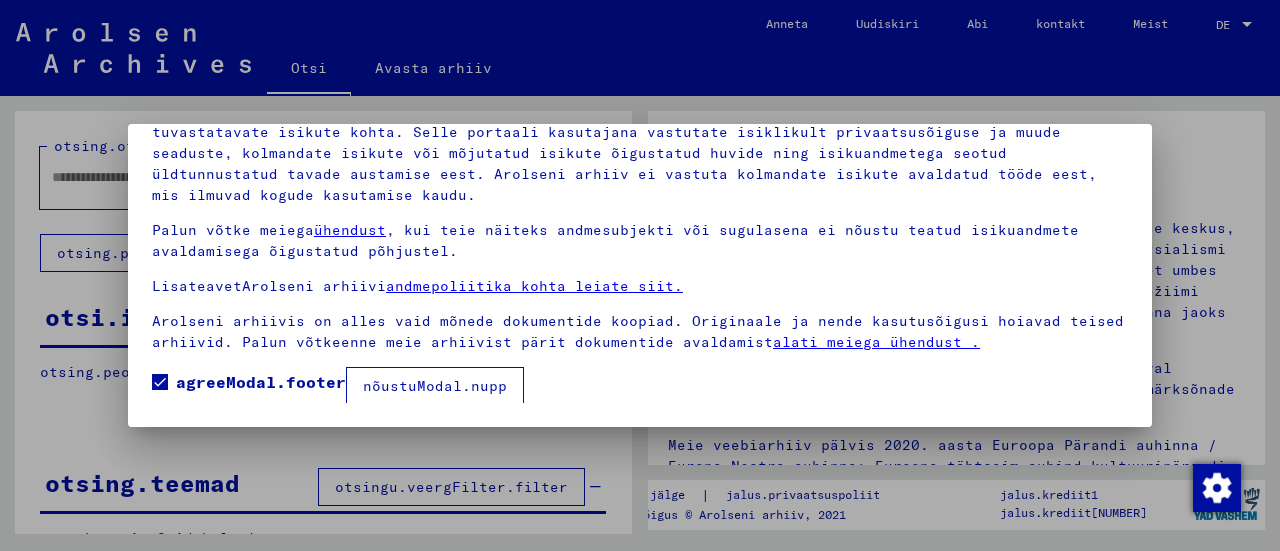 click on "nõustuModal.nupp" at bounding box center (435, 386) 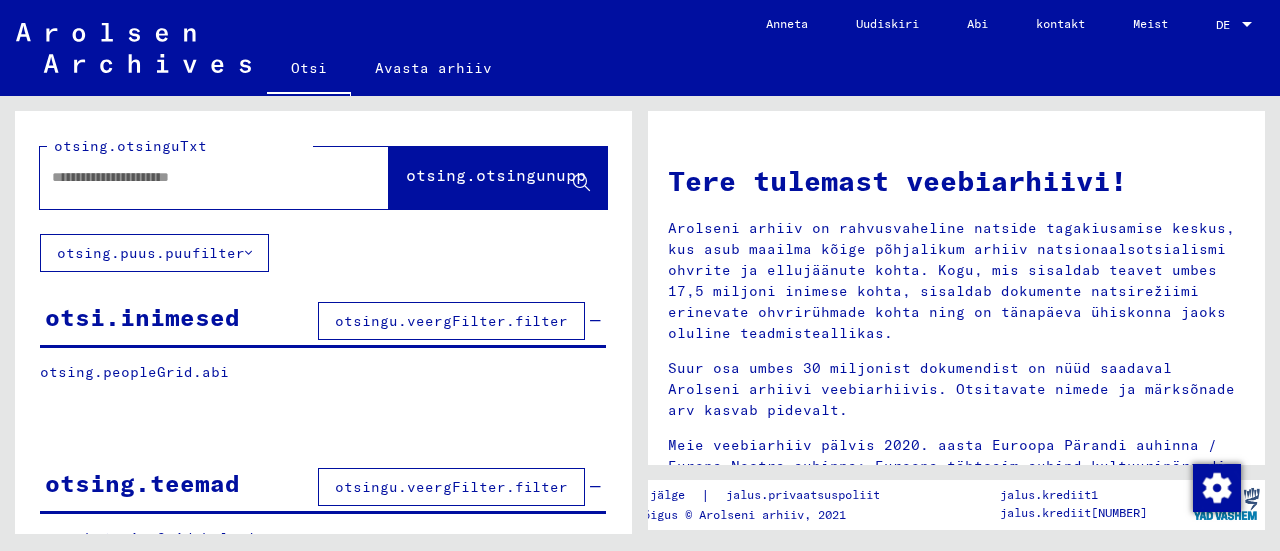 click at bounding box center (190, 177) 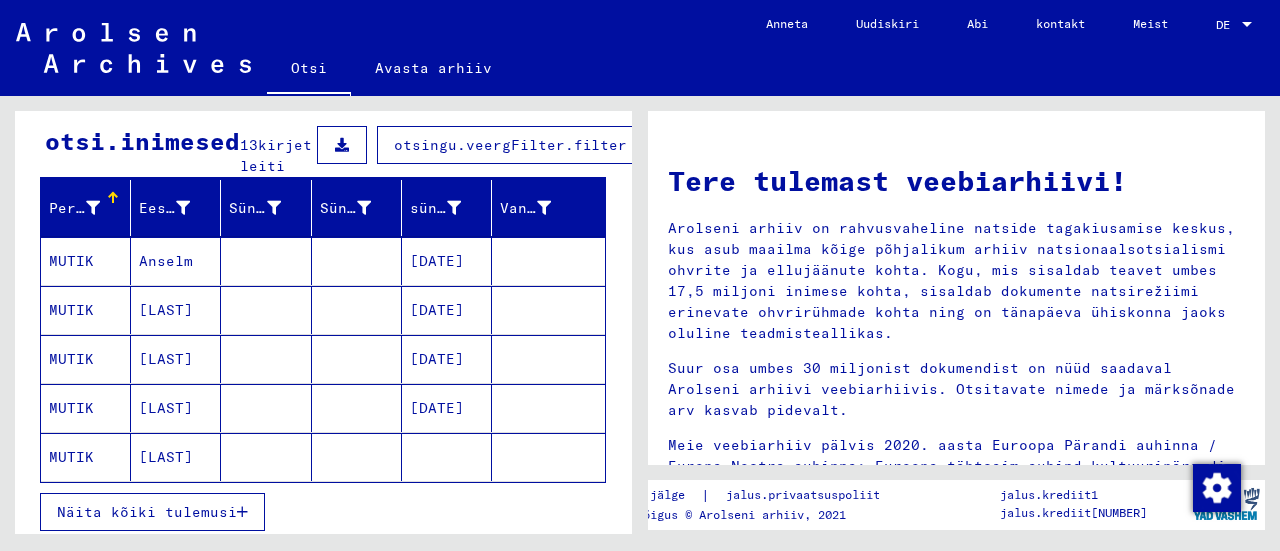 scroll, scrollTop: 178, scrollLeft: 0, axis: vertical 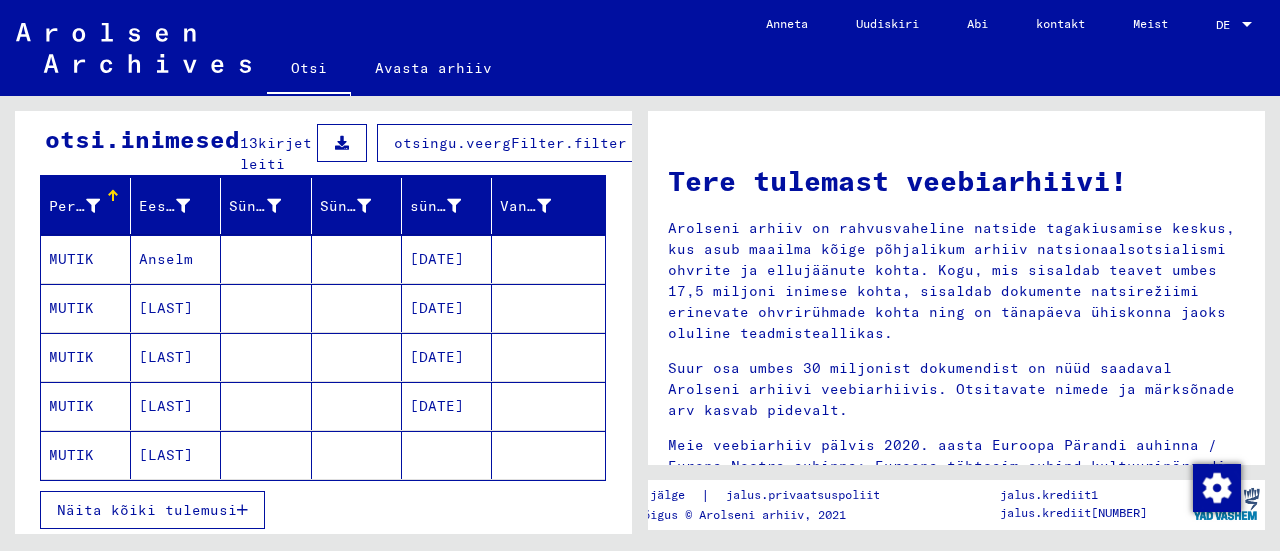 click on "MUTIK" at bounding box center [71, 455] 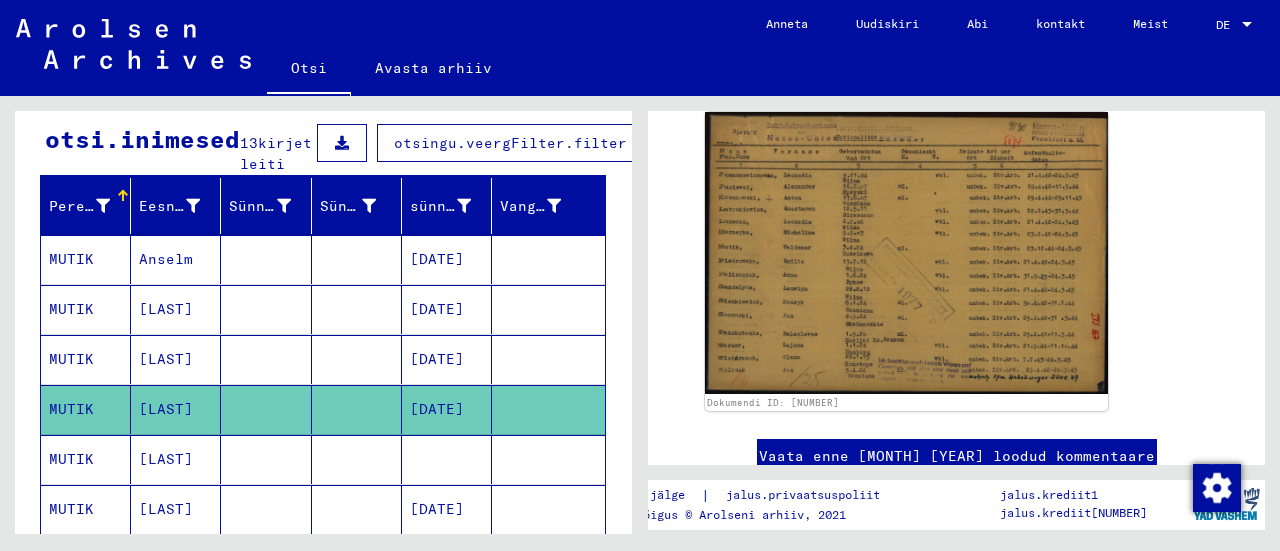 scroll, scrollTop: 383, scrollLeft: 0, axis: vertical 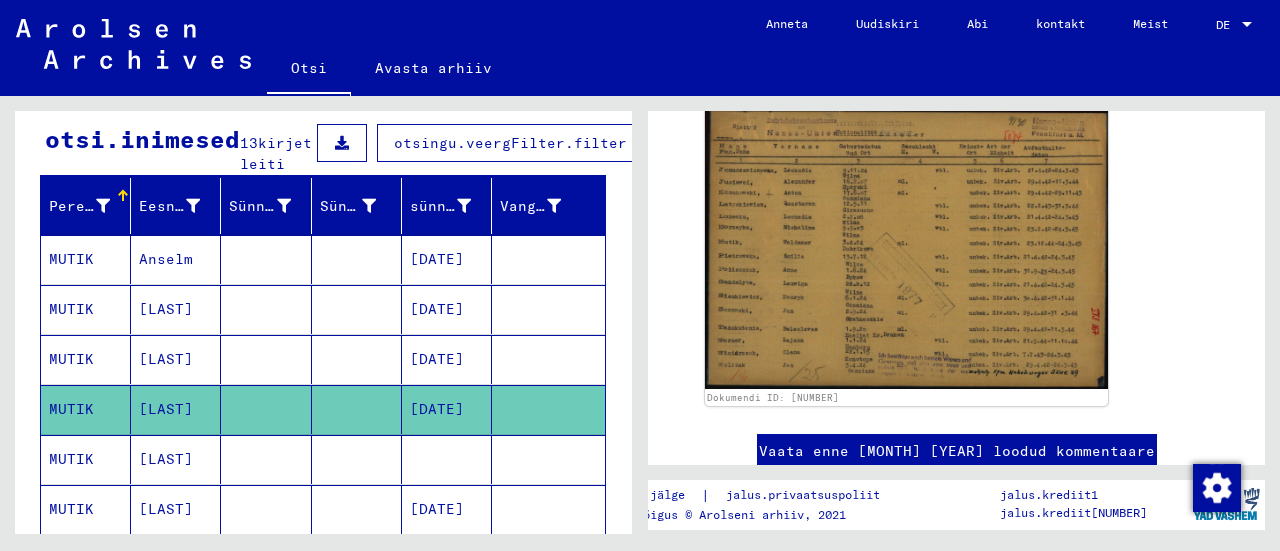 click on "[DATE]" 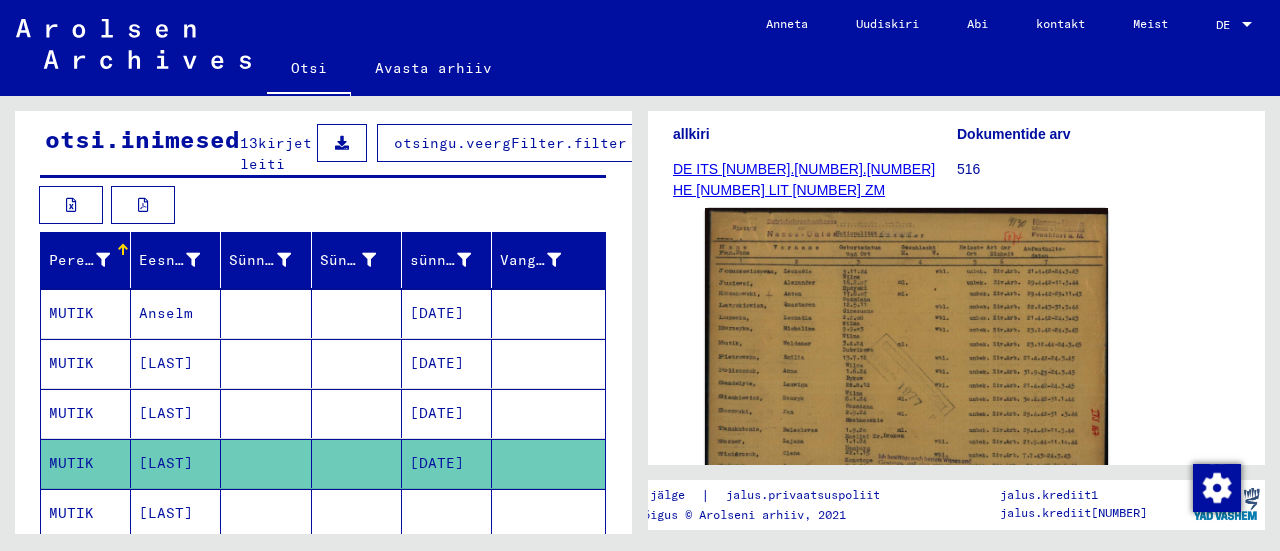 scroll, scrollTop: 278, scrollLeft: 0, axis: vertical 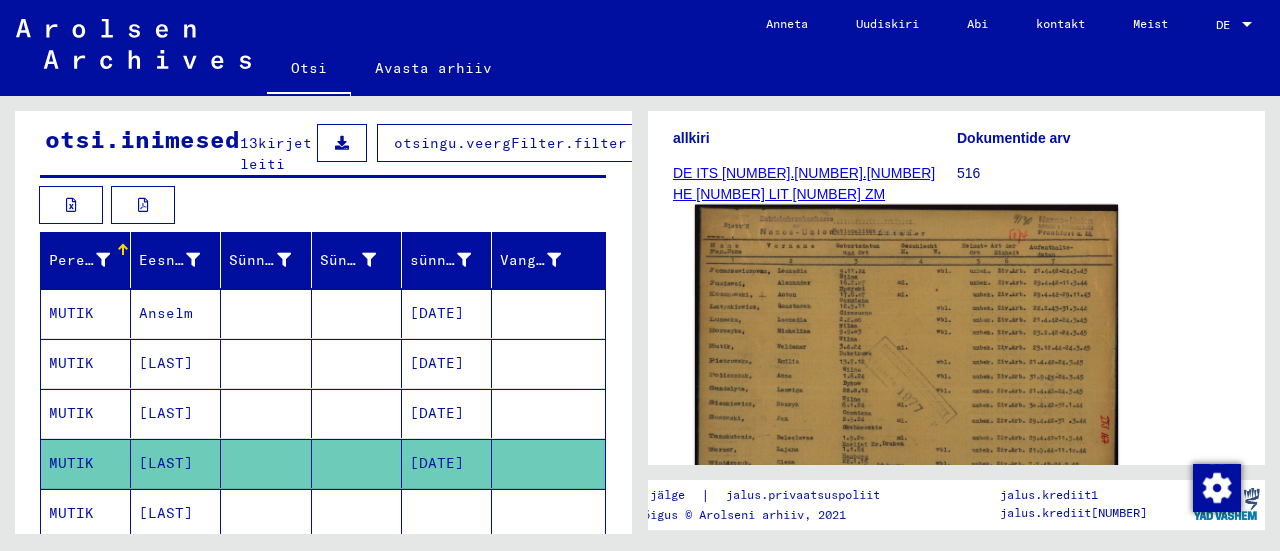 click 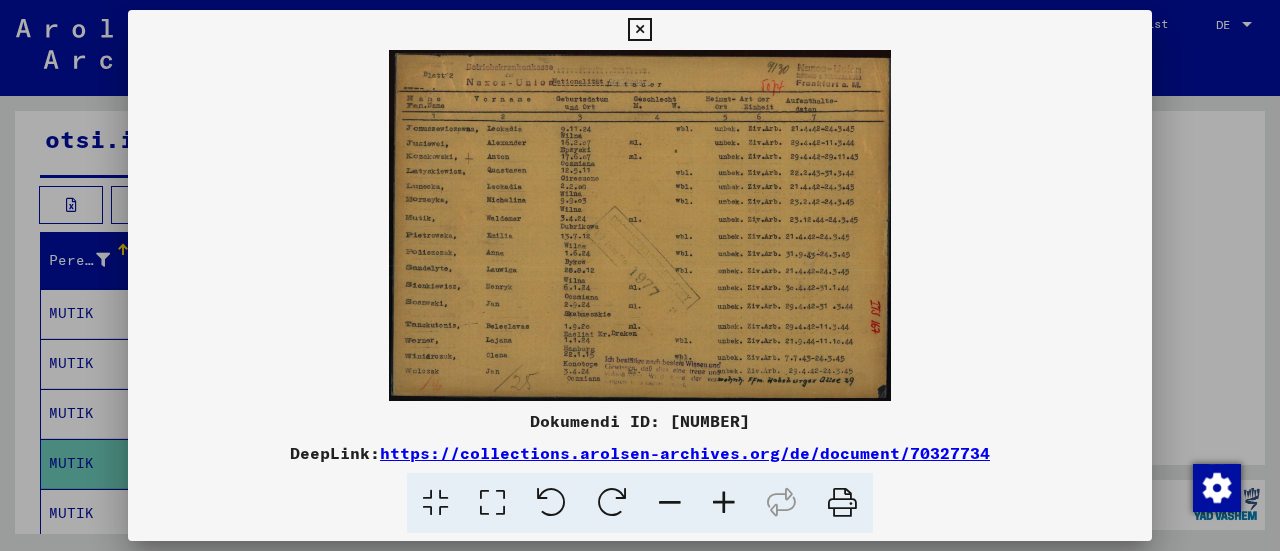 click at bounding box center [724, 503] 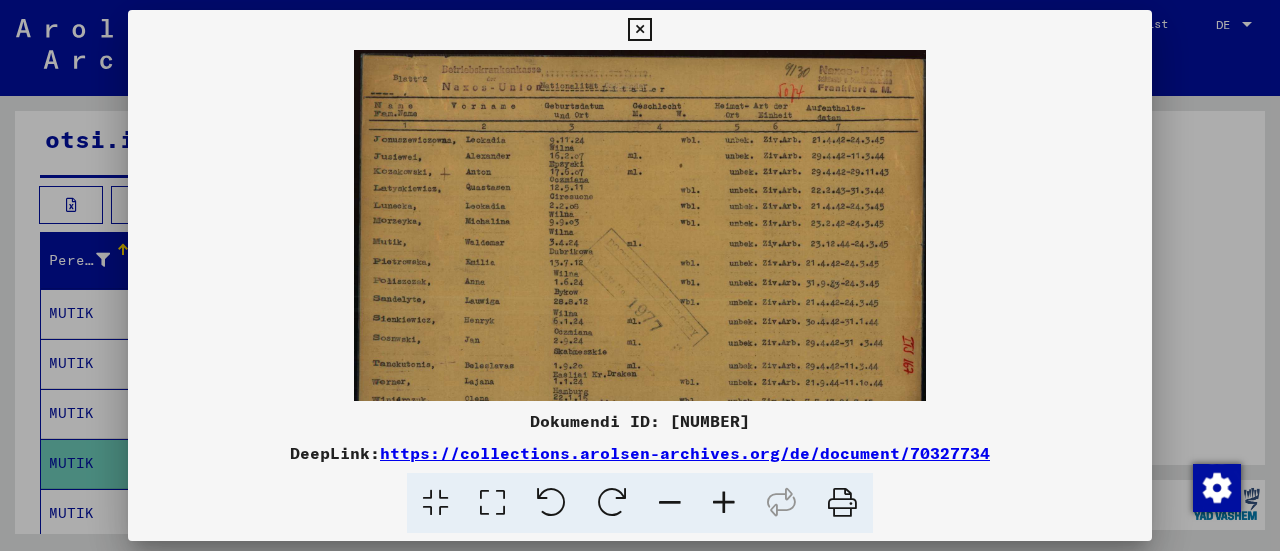 click at bounding box center (724, 503) 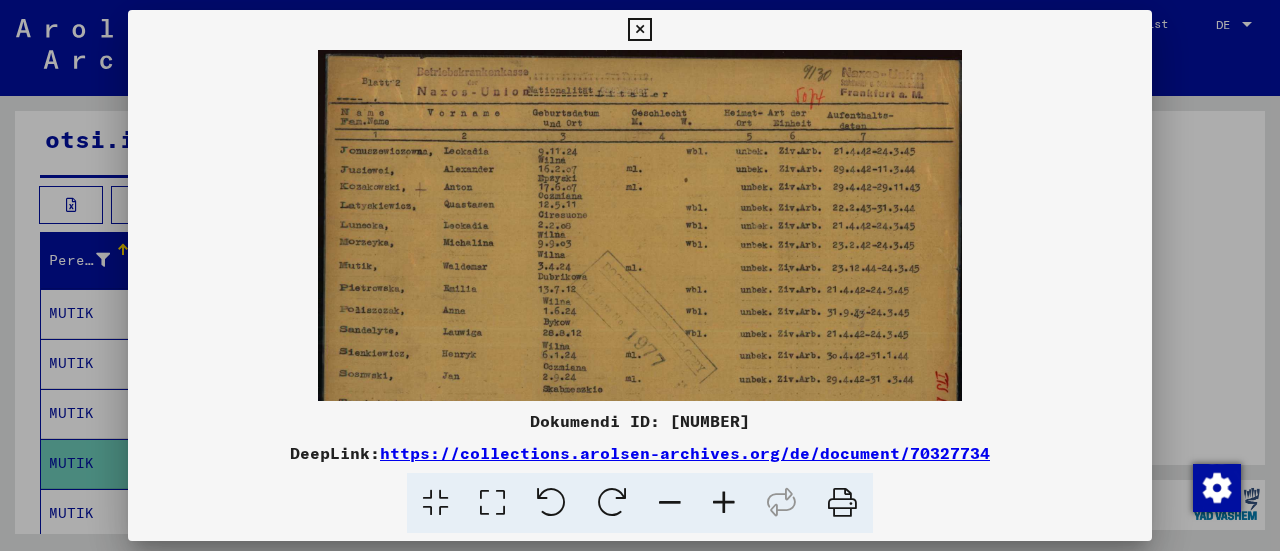 click at bounding box center [724, 503] 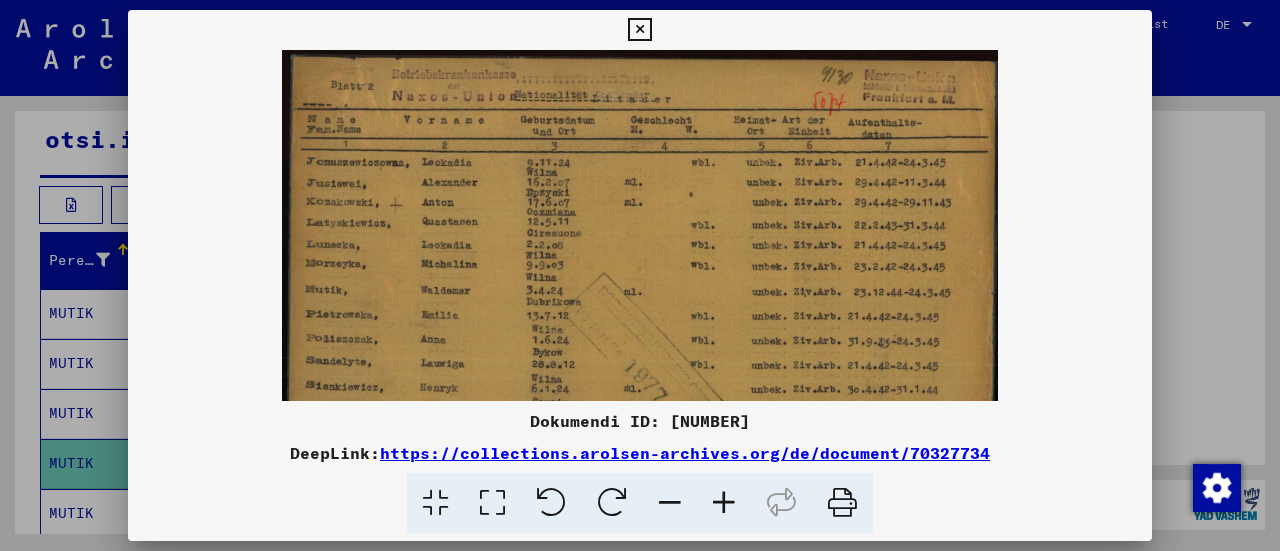 click at bounding box center (724, 503) 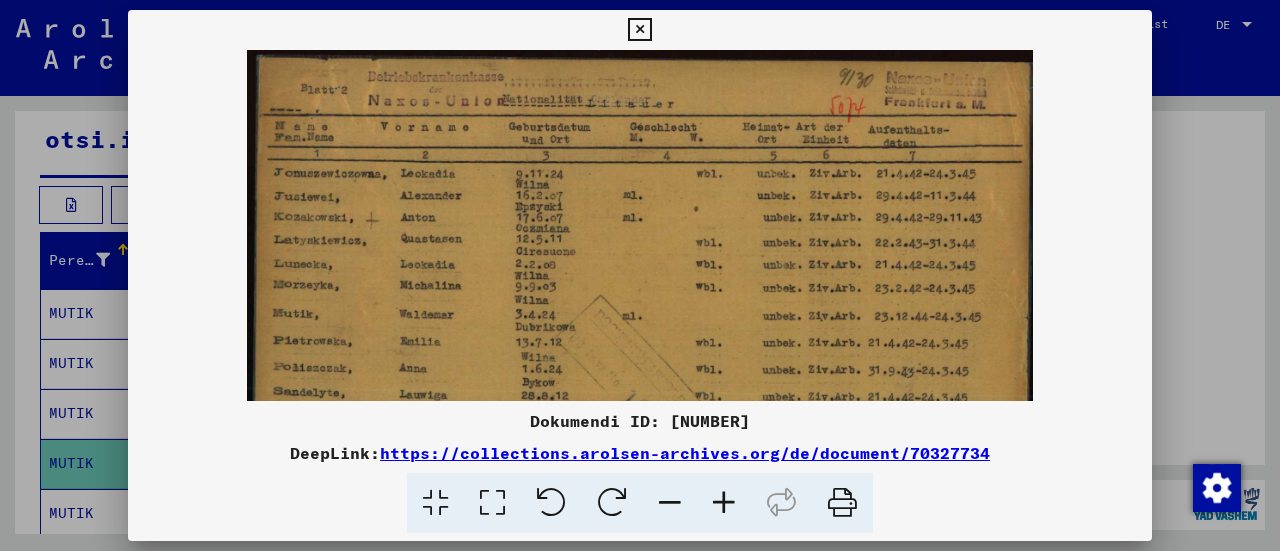 click at bounding box center [724, 503] 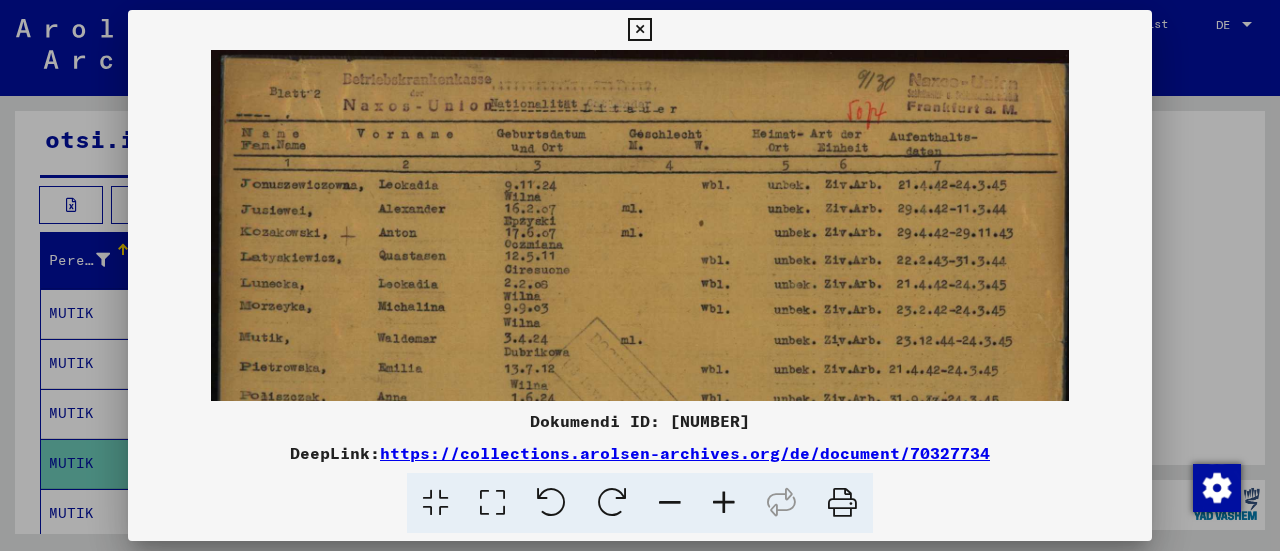 click on "DeepLink:  https://collections.arolsen-archives.org/de/document/[NUMBER]" at bounding box center [640, 453] 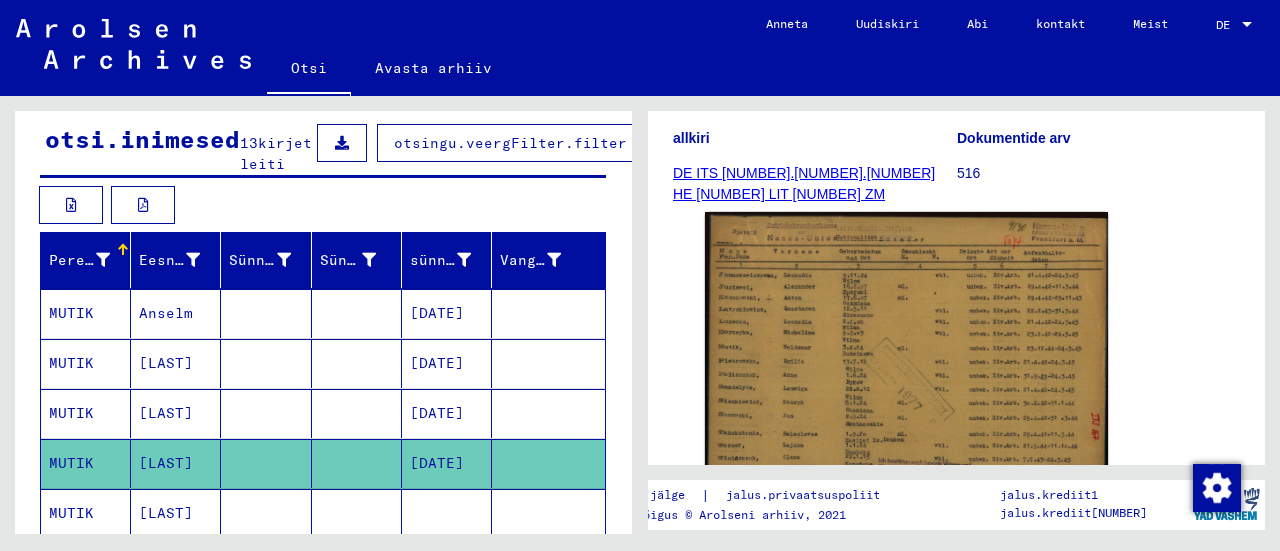 click on "[LAST]" at bounding box center [166, 463] 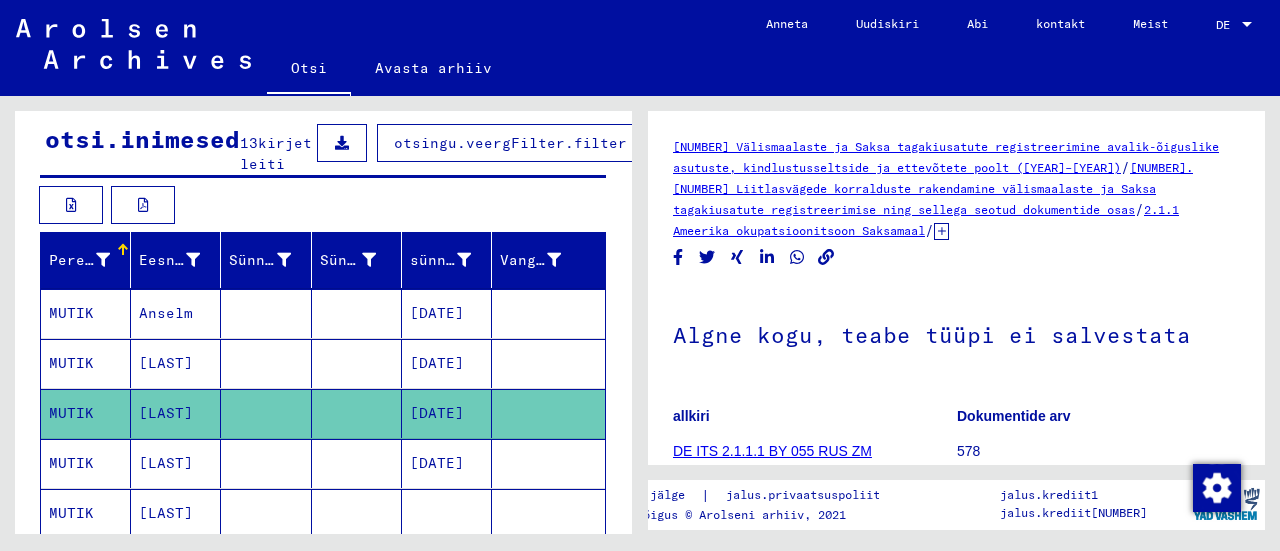 scroll, scrollTop: 0, scrollLeft: 0, axis: both 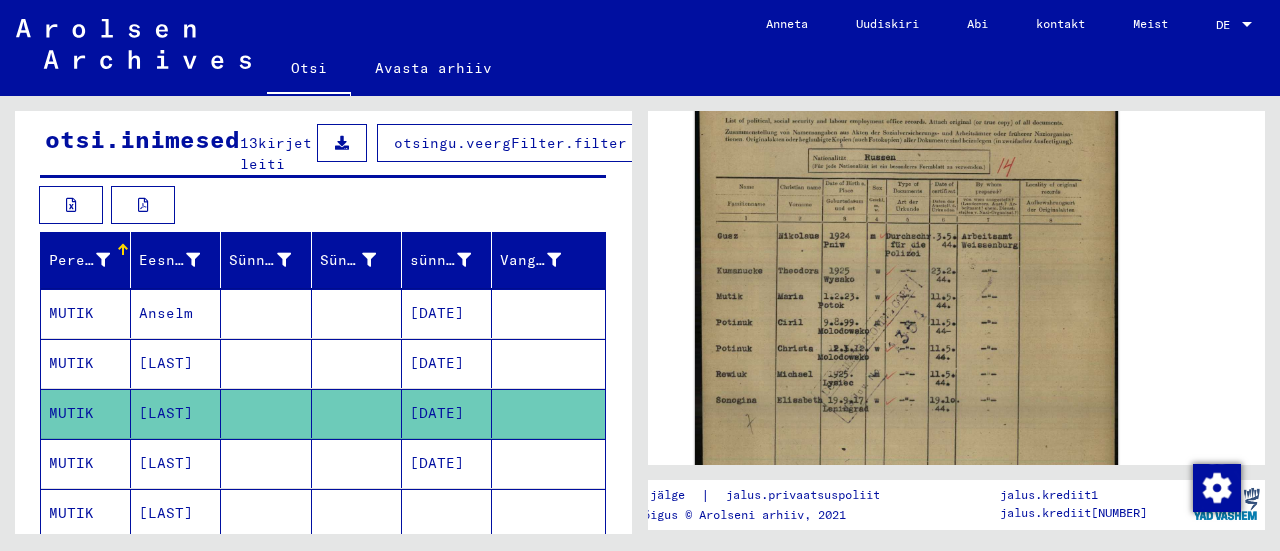 click 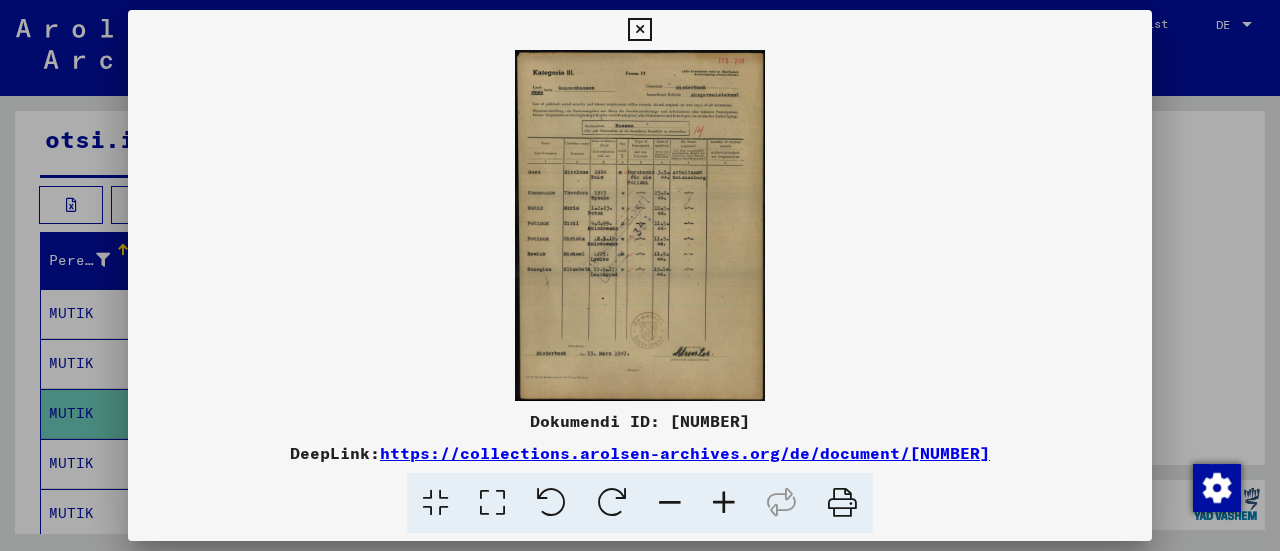 click at bounding box center [724, 503] 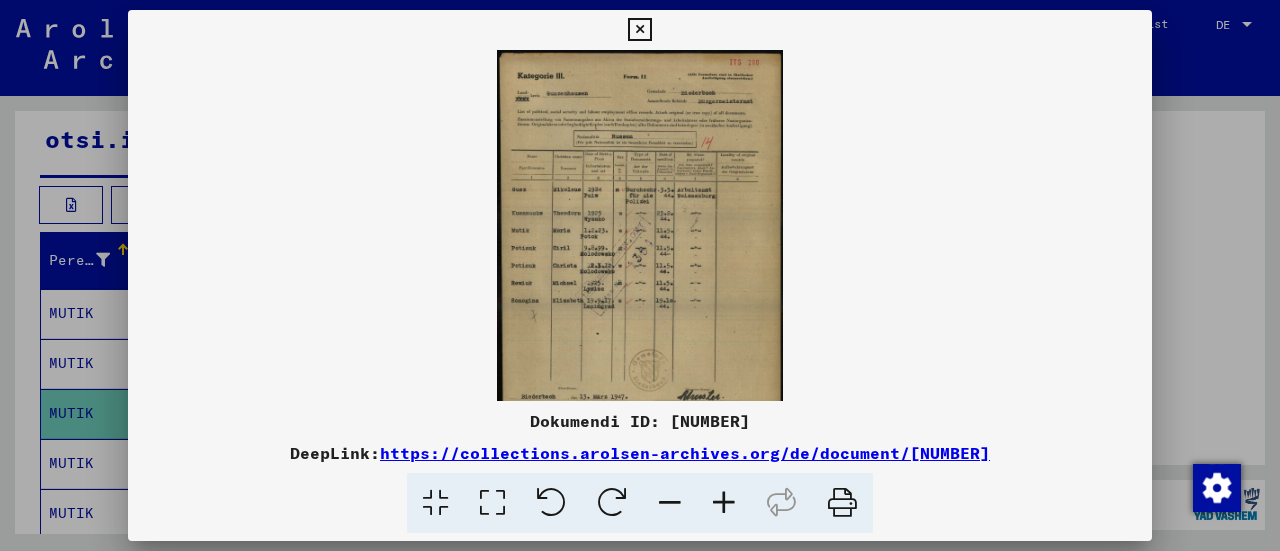 click at bounding box center (724, 503) 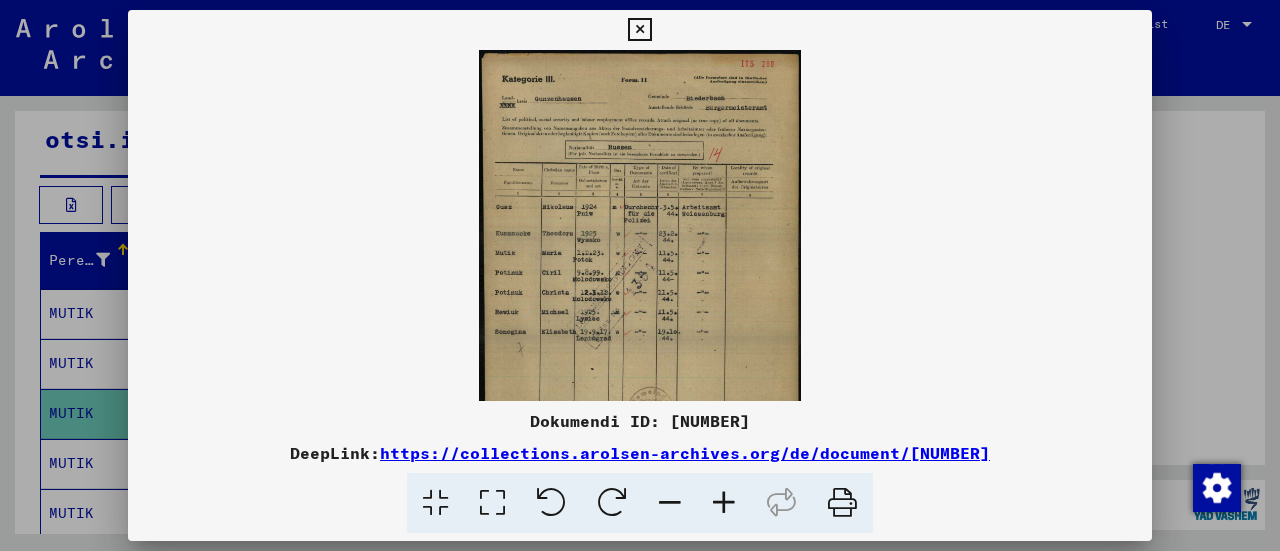 click at bounding box center [724, 503] 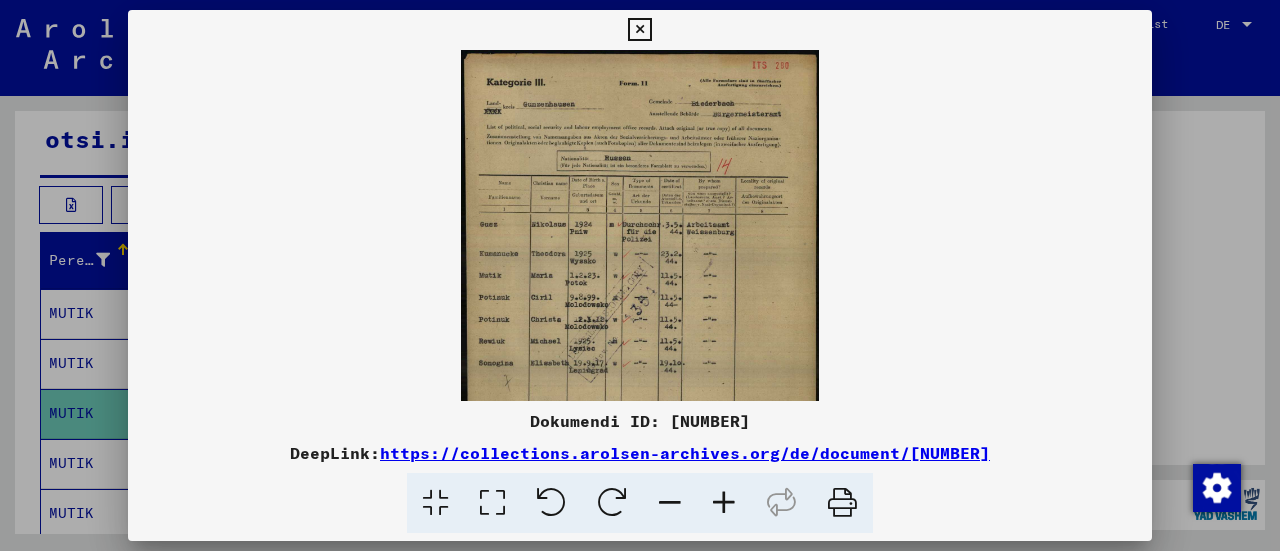 click at bounding box center [724, 503] 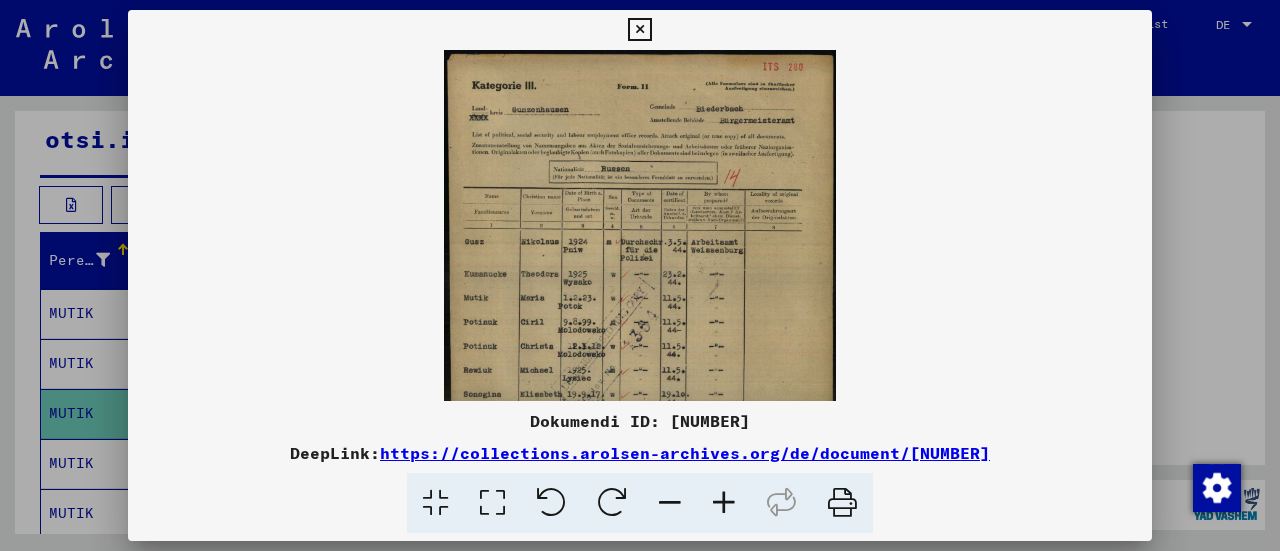 click at bounding box center [724, 503] 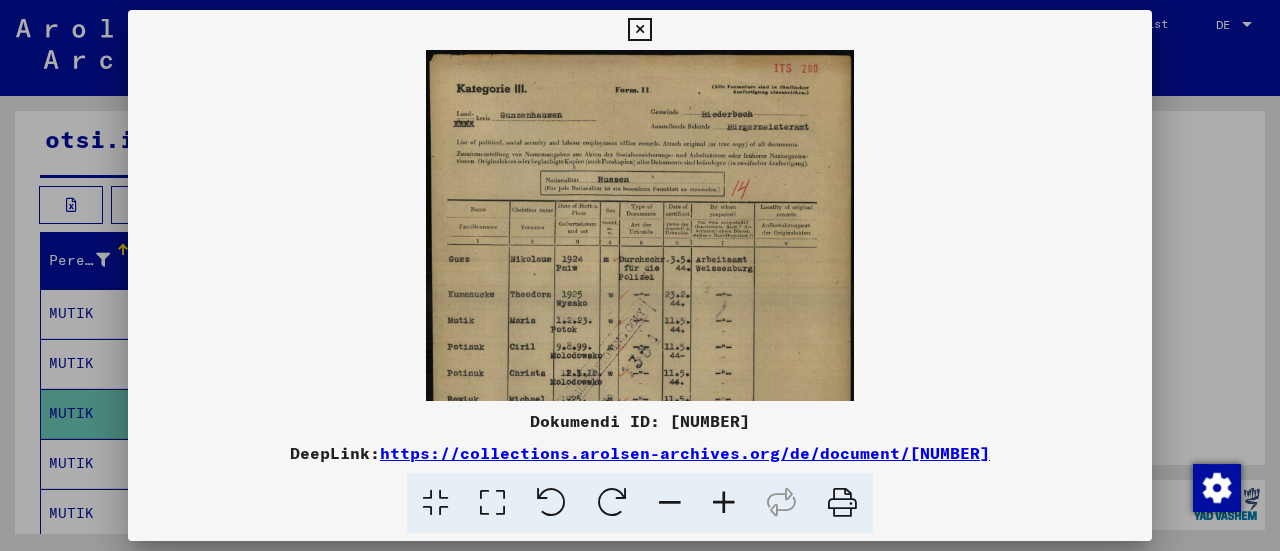 click at bounding box center [724, 503] 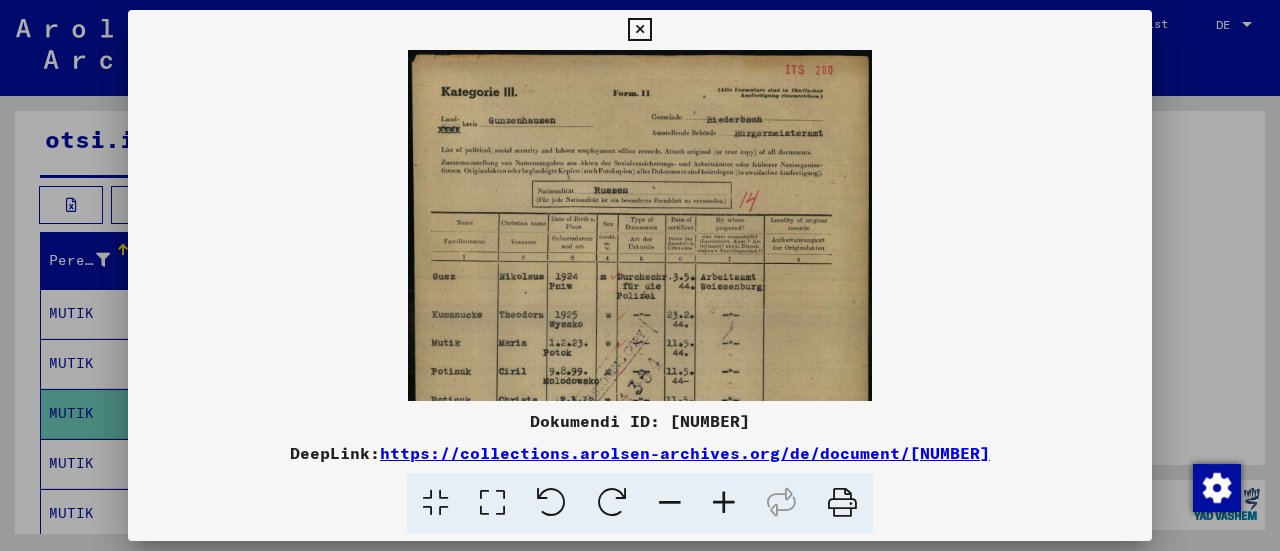 click at bounding box center [724, 503] 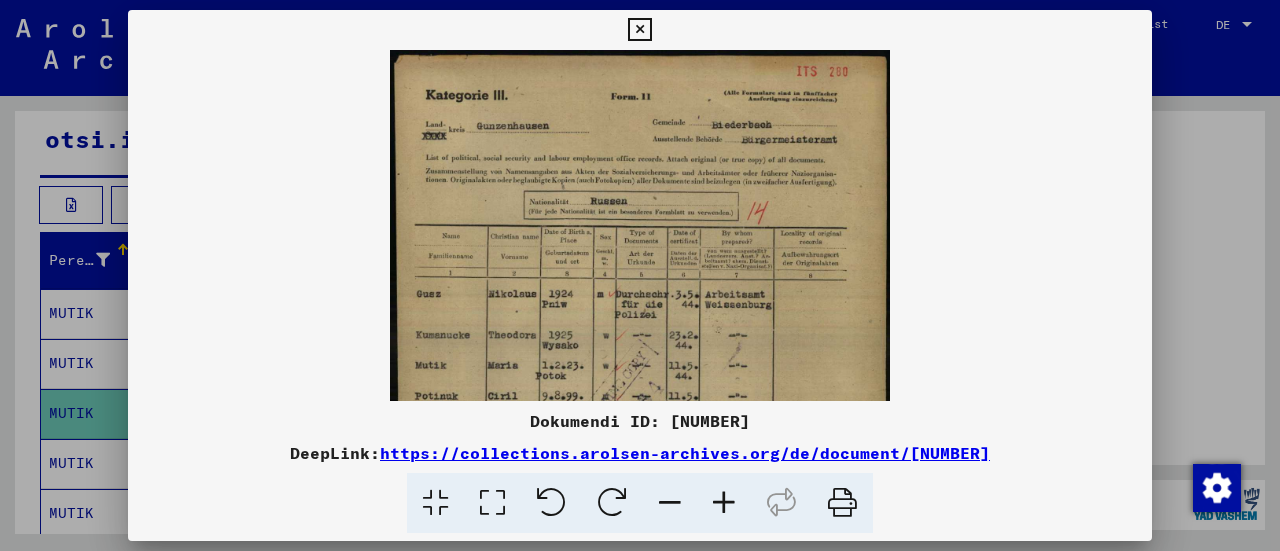 click at bounding box center [724, 503] 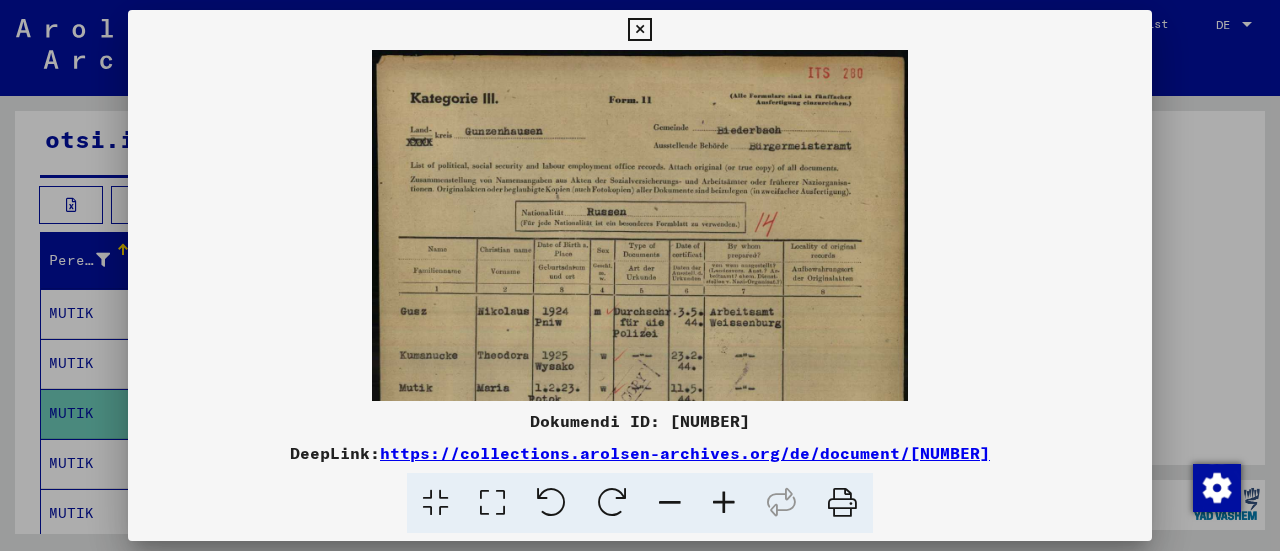 click at bounding box center [724, 503] 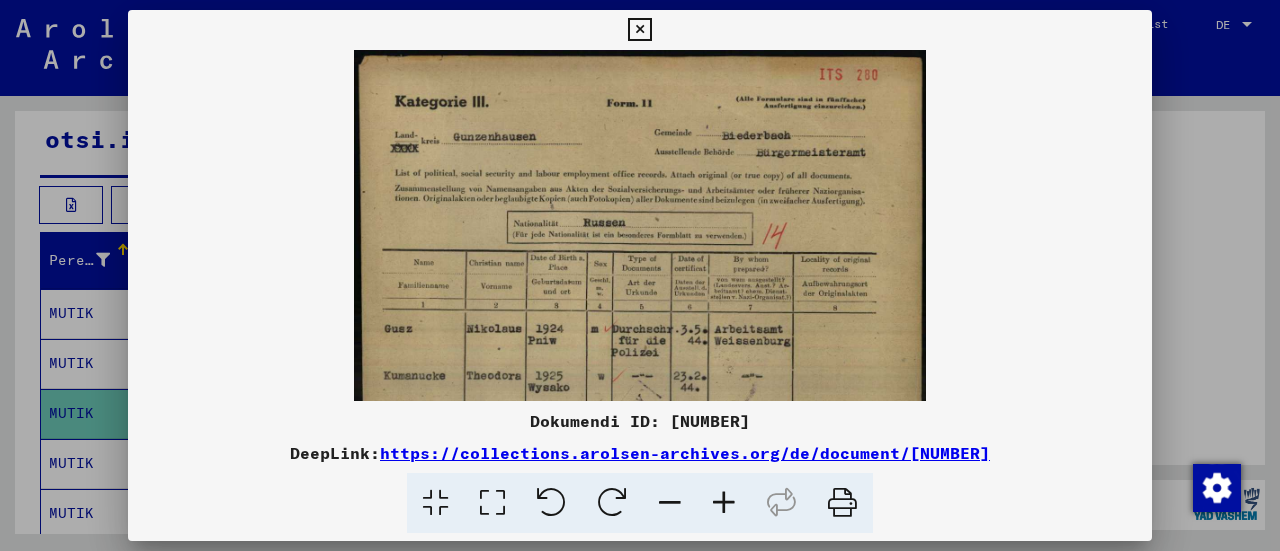 click at bounding box center (724, 503) 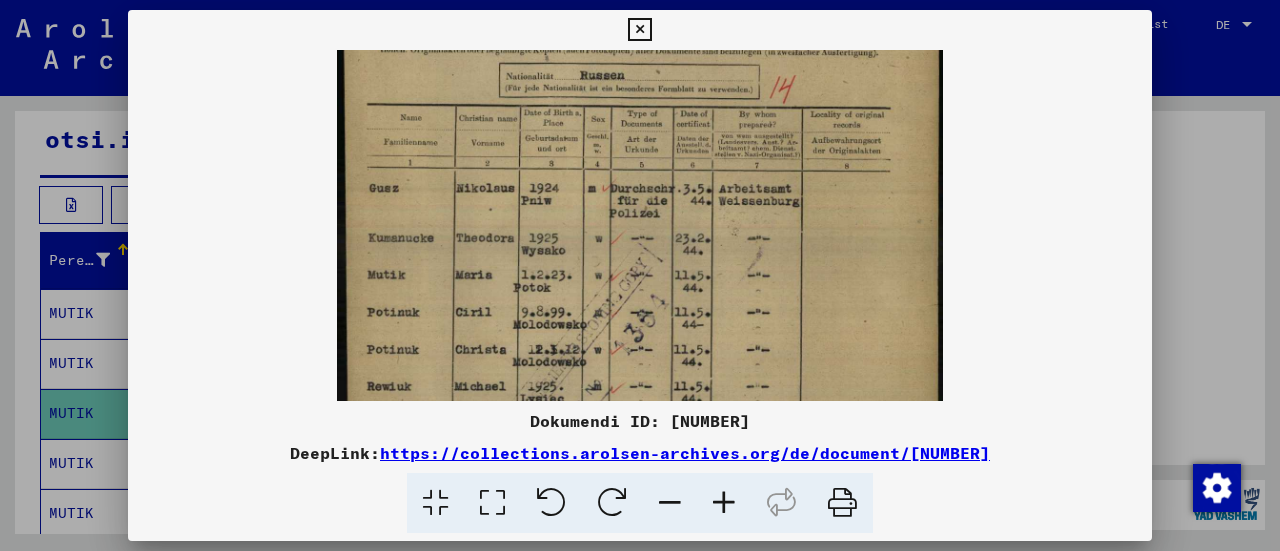 scroll, scrollTop: 196, scrollLeft: 0, axis: vertical 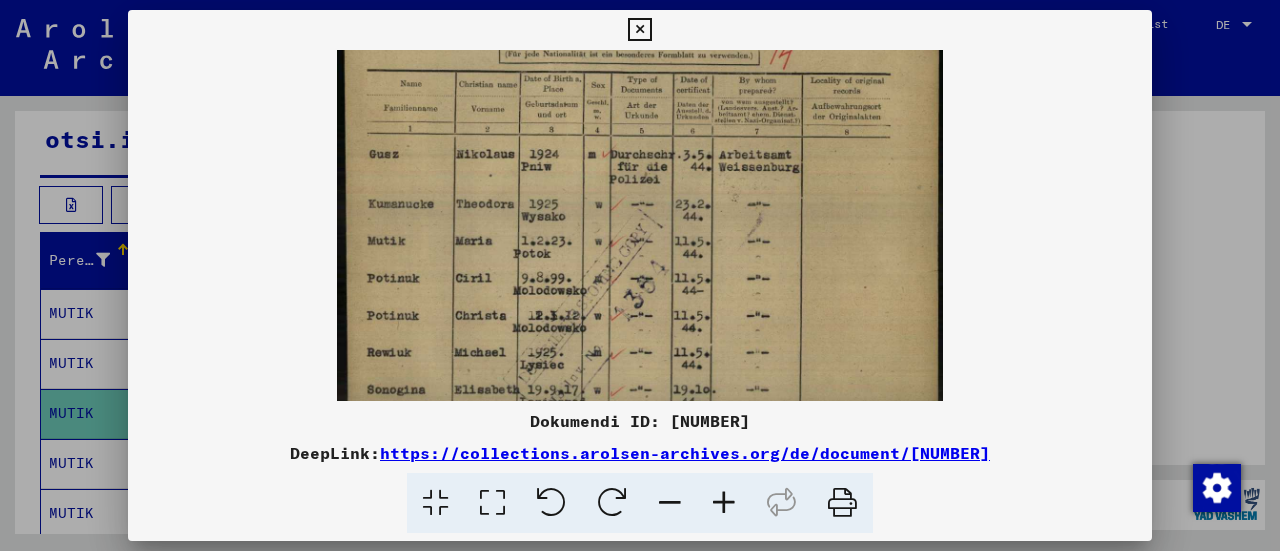 drag, startPoint x: 663, startPoint y: 327, endPoint x: 667, endPoint y: 137, distance: 190.0421 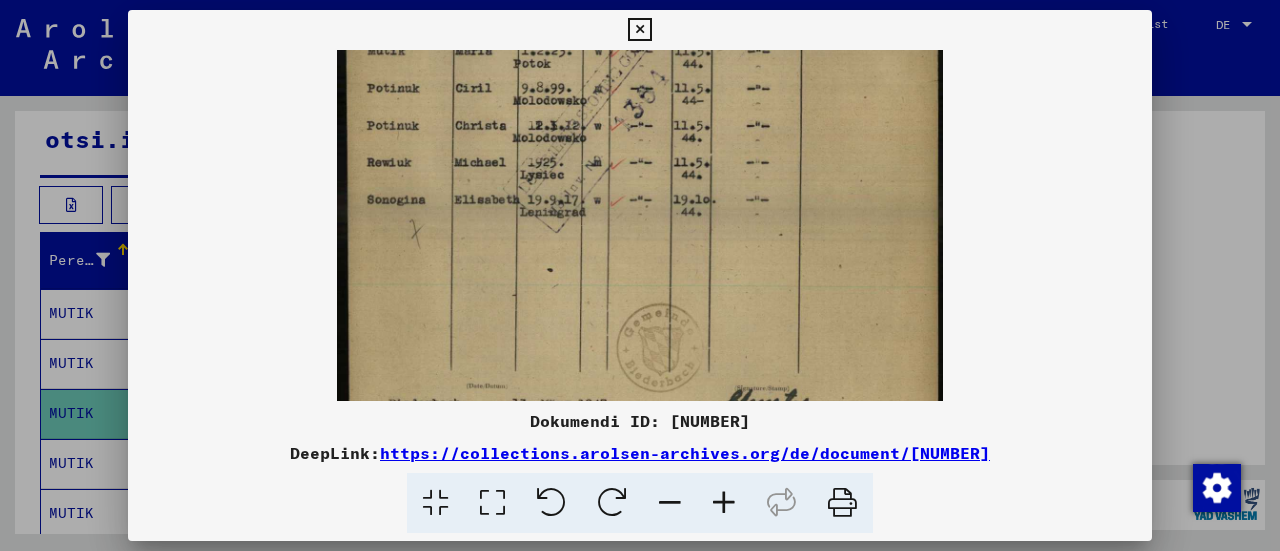 scroll, scrollTop: 380, scrollLeft: 0, axis: vertical 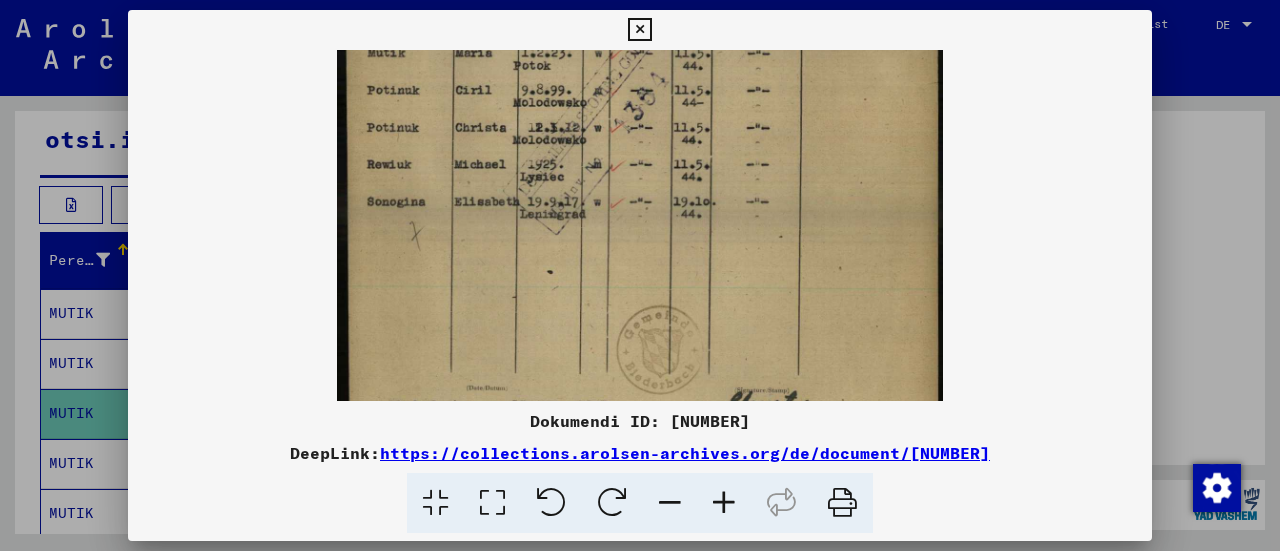 drag, startPoint x: 581, startPoint y: 284, endPoint x: 569, endPoint y: 115, distance: 169.4255 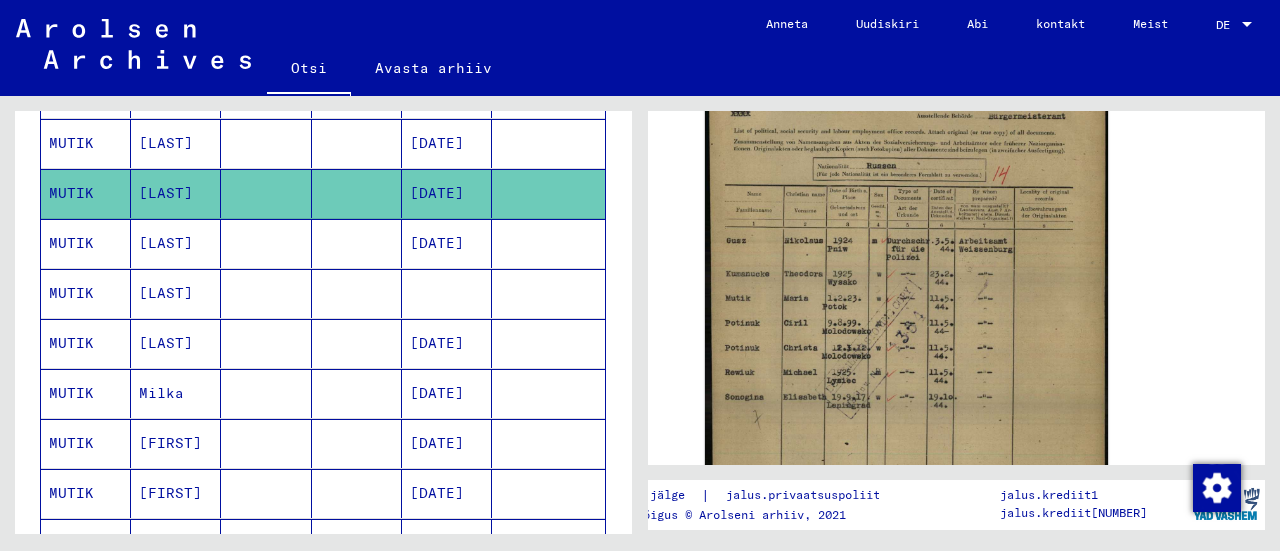 scroll, scrollTop: 406, scrollLeft: 0, axis: vertical 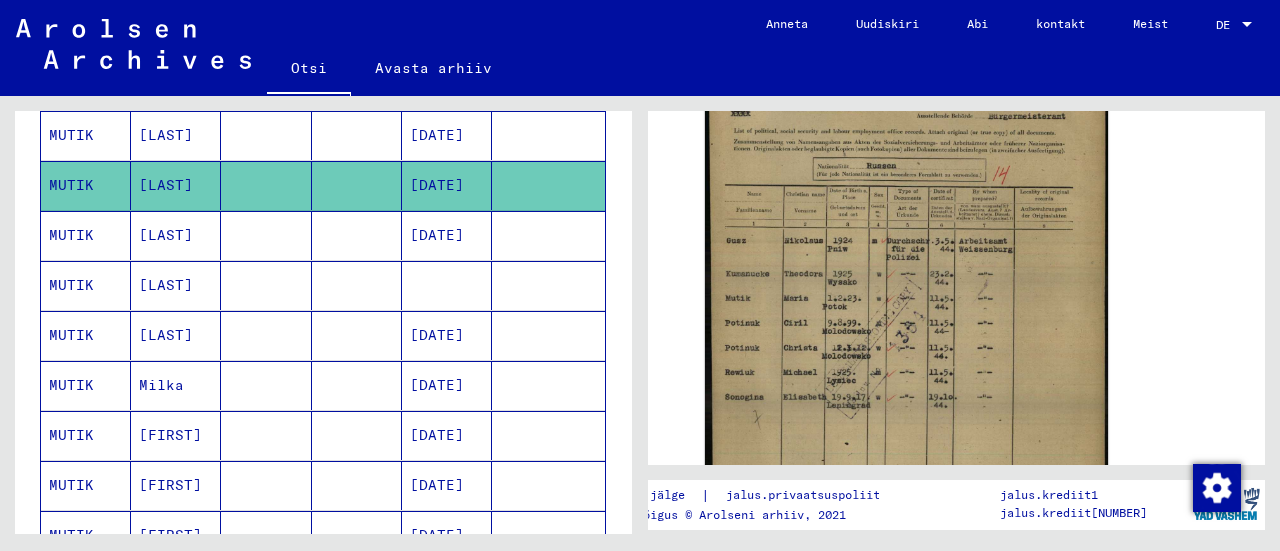 click on "[LAST]" at bounding box center [166, 285] 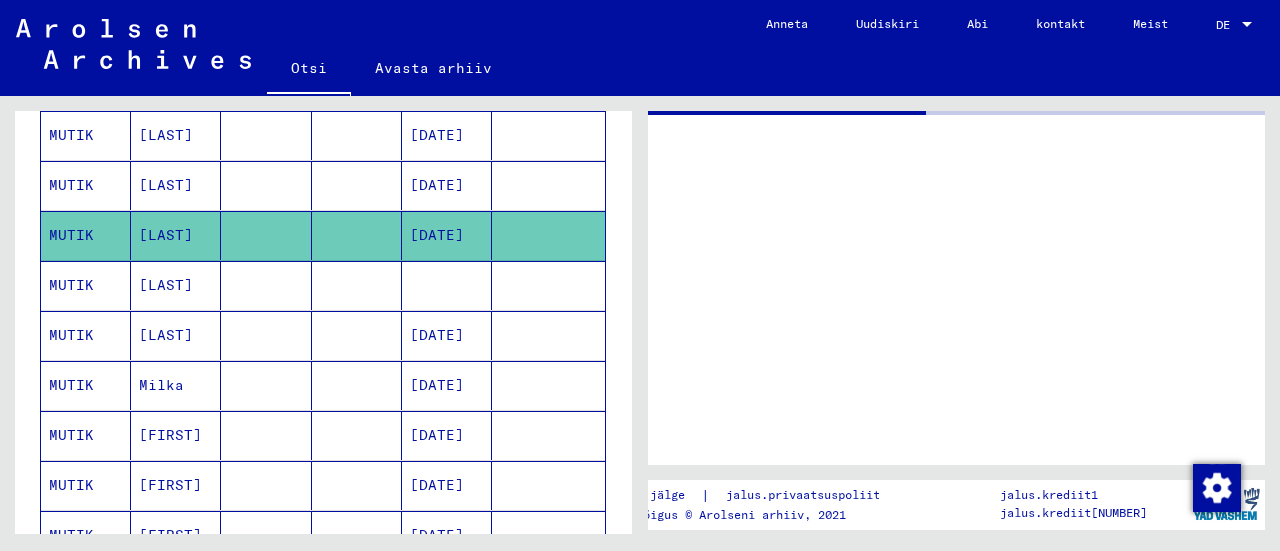 scroll, scrollTop: 0, scrollLeft: 0, axis: both 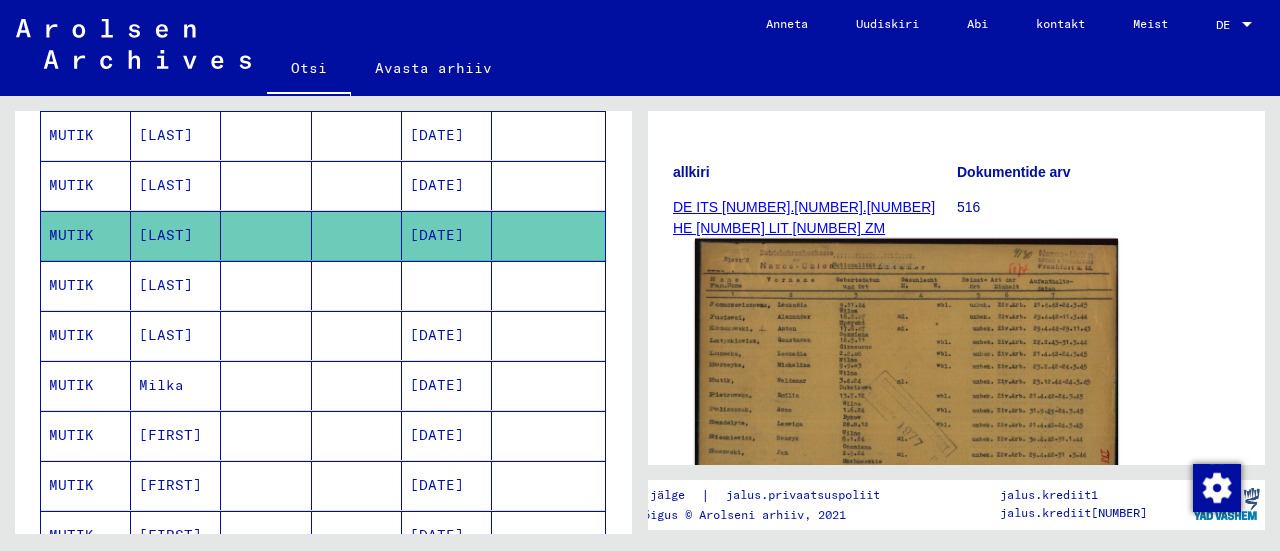 click 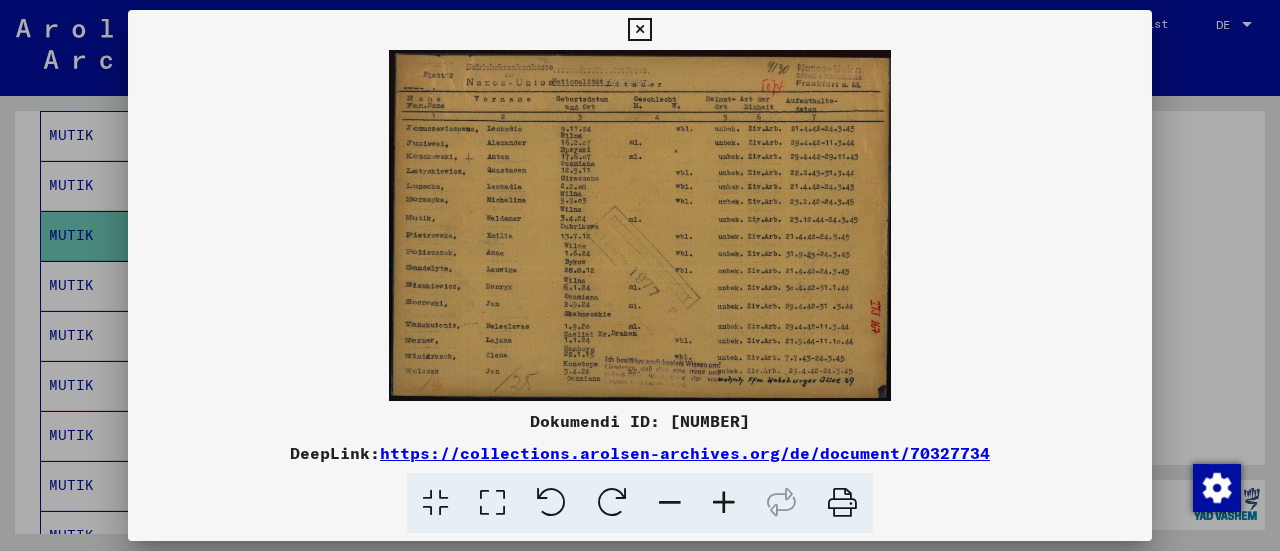 click at bounding box center (724, 503) 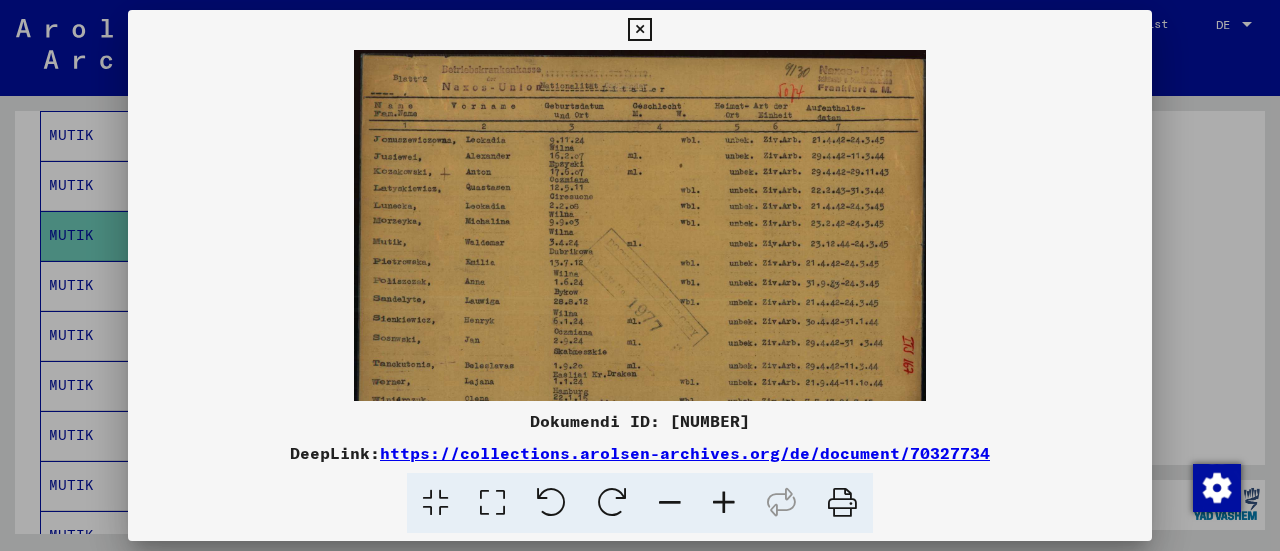click at bounding box center [724, 503] 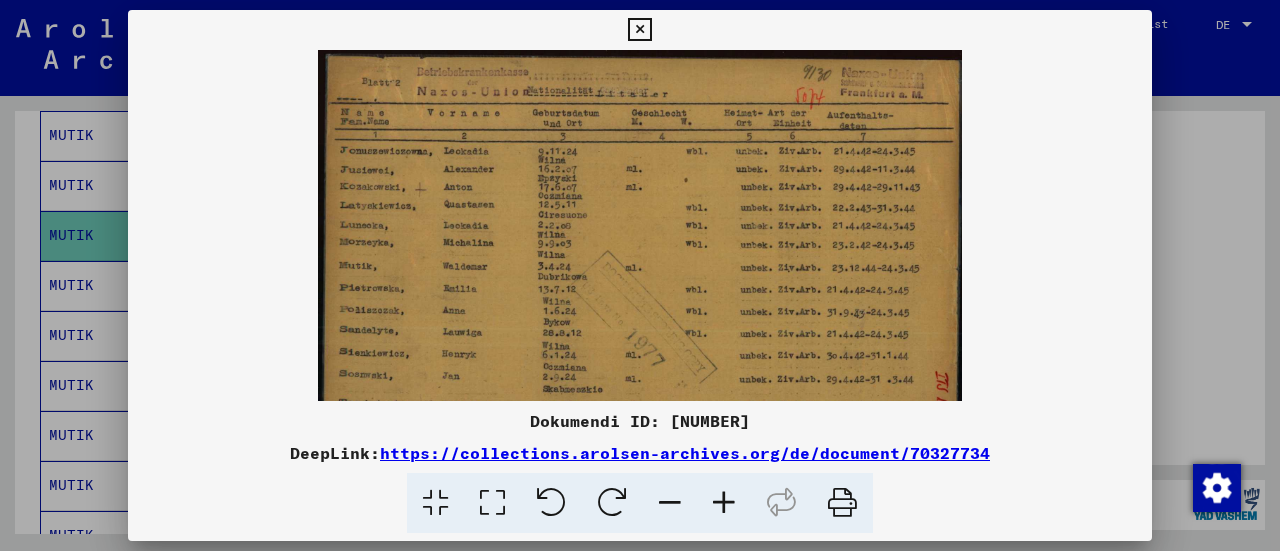 click at bounding box center [724, 503] 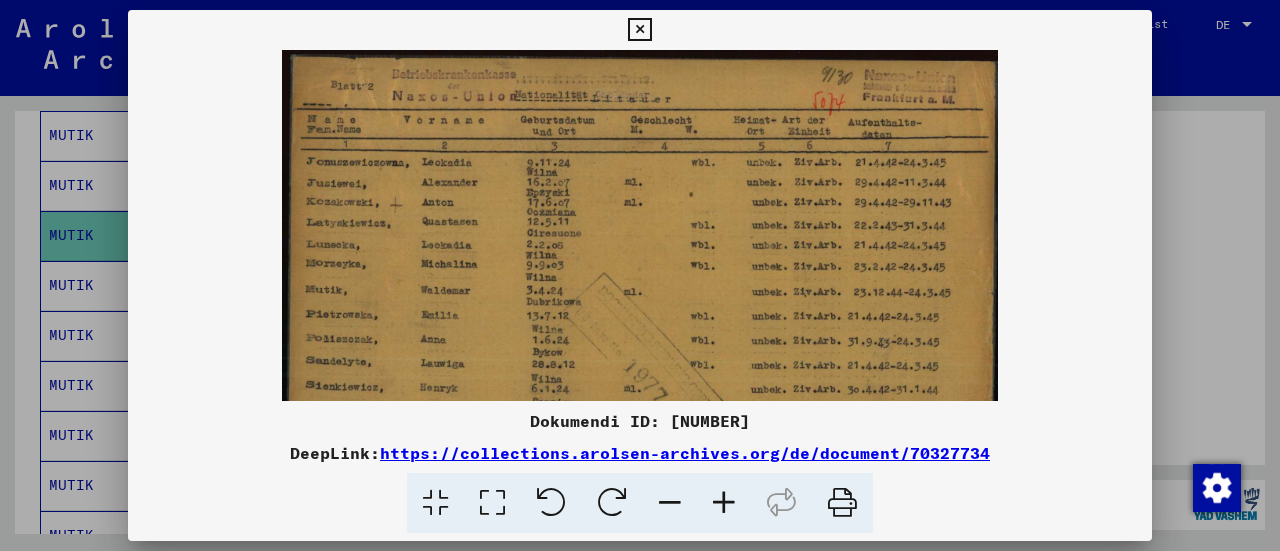 click at bounding box center (724, 503) 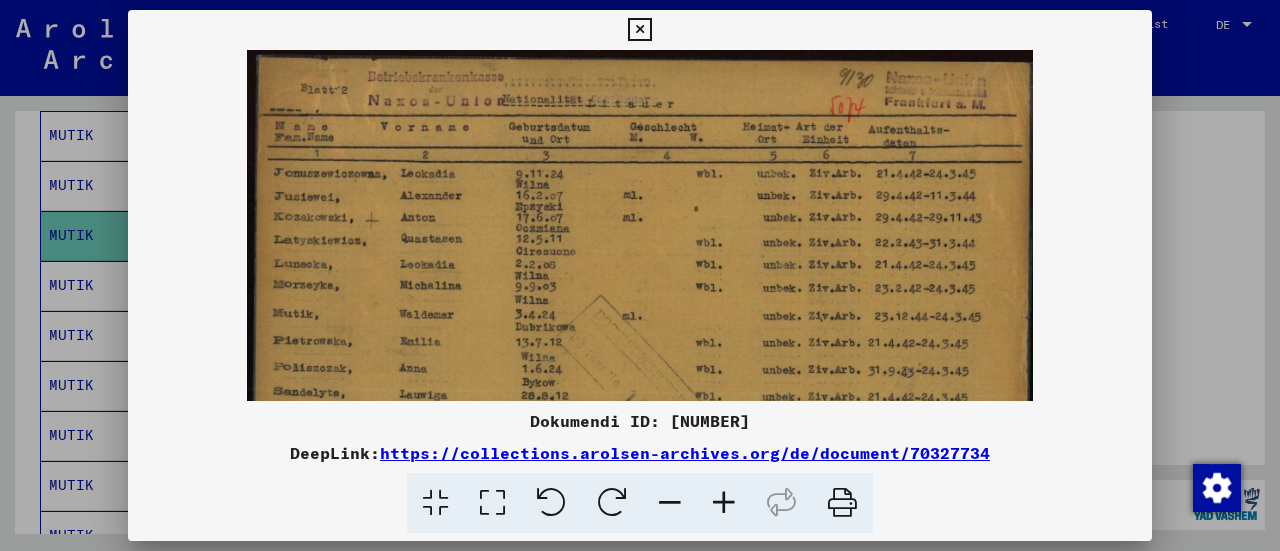 click at bounding box center (639, 30) 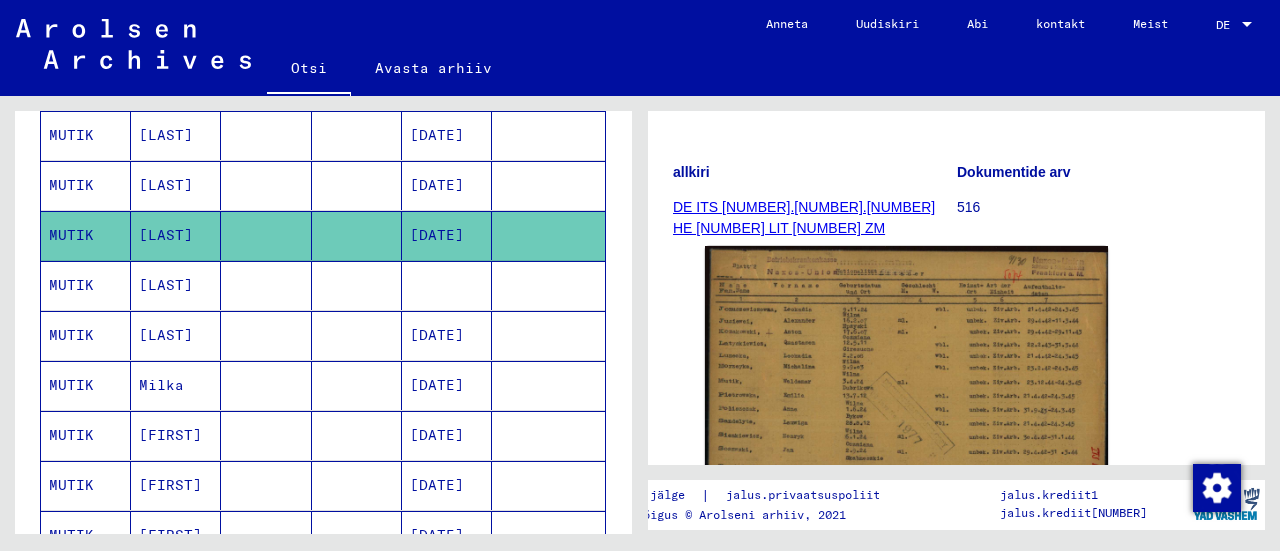 click on "[LAST]" at bounding box center [166, 335] 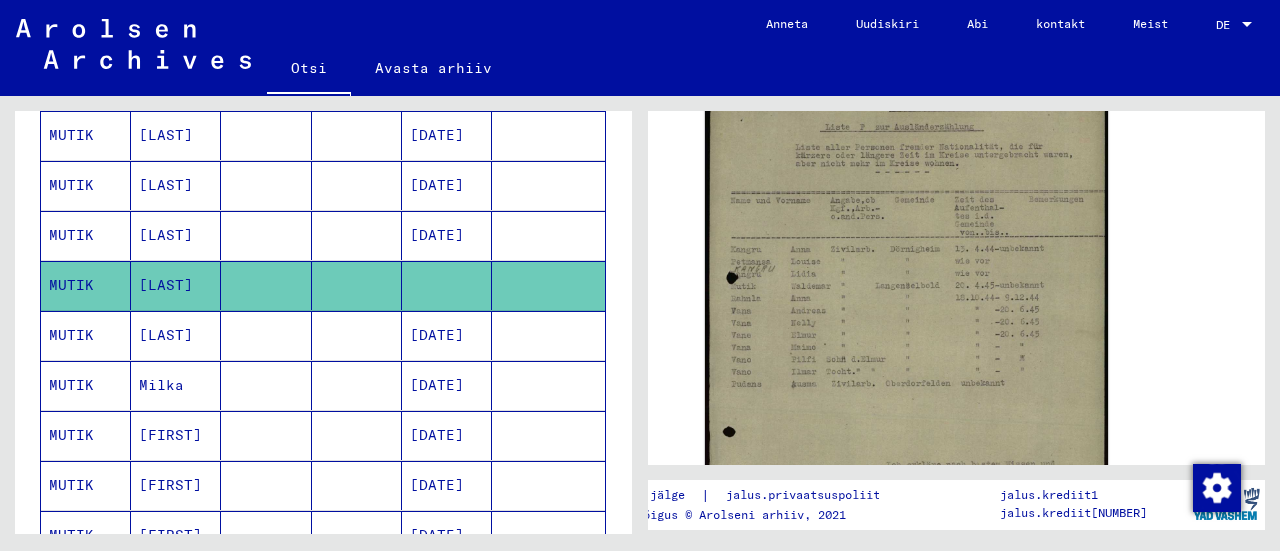 scroll, scrollTop: 483, scrollLeft: 0, axis: vertical 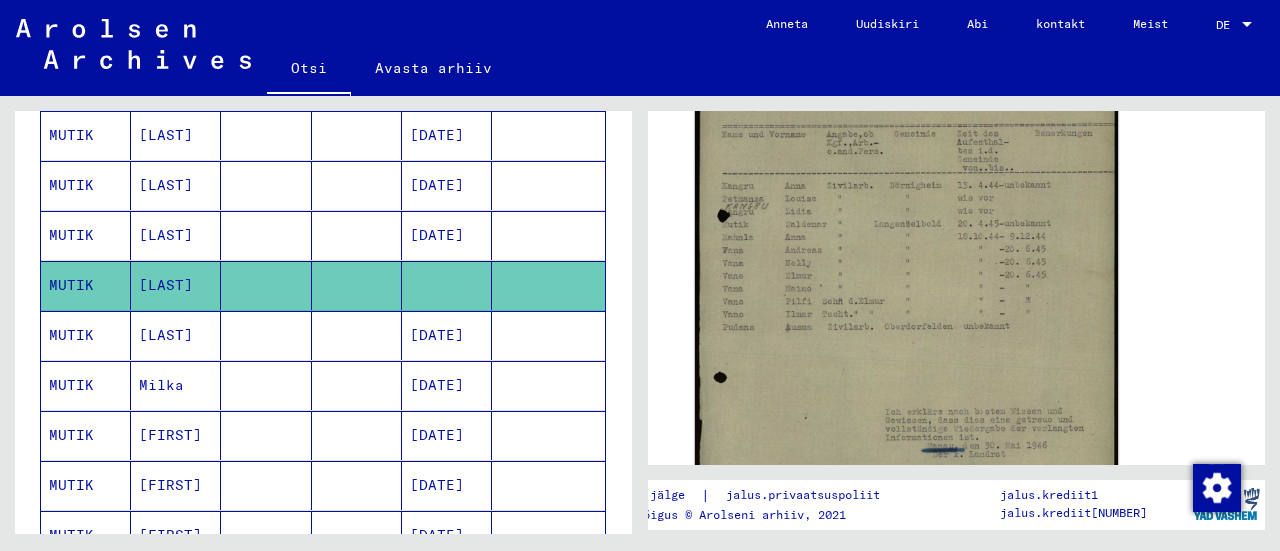 click 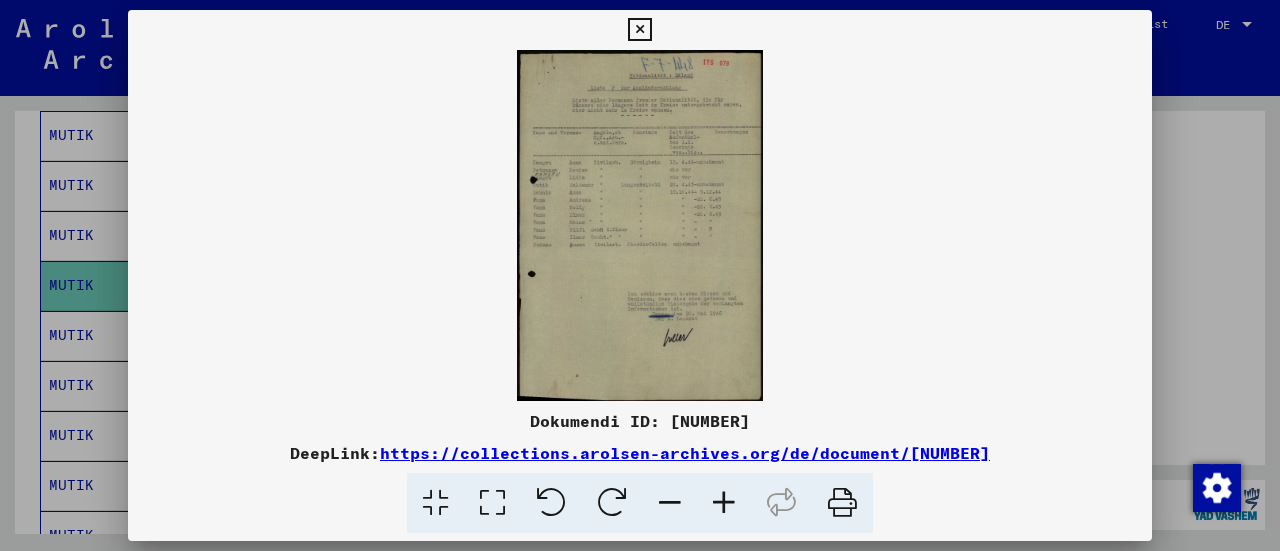 click at bounding box center [724, 503] 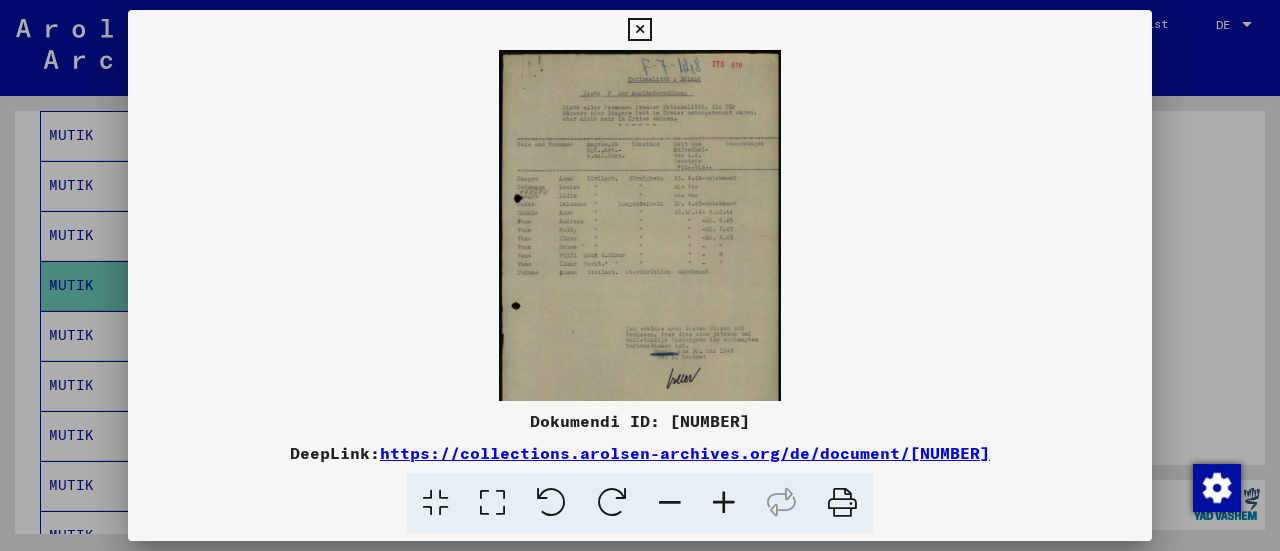 click at bounding box center [724, 503] 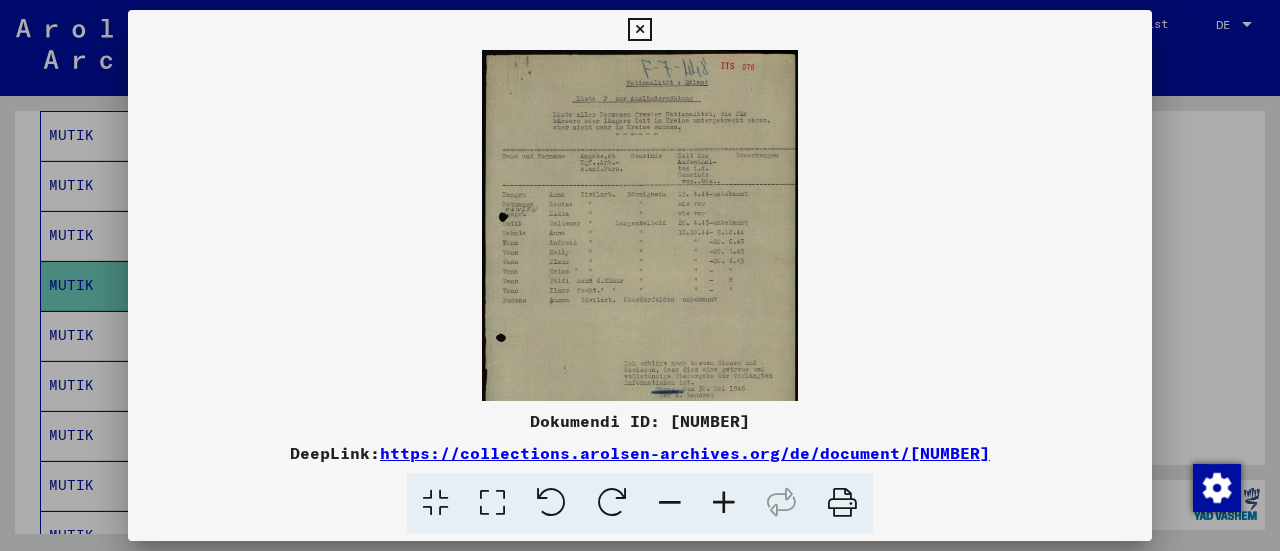 click at bounding box center (724, 503) 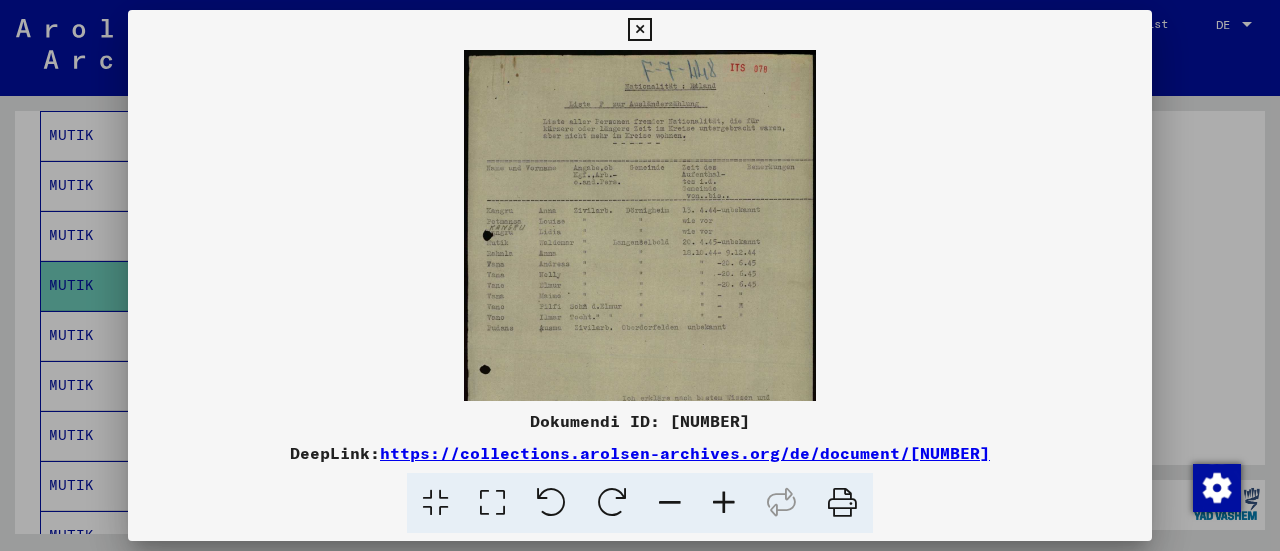 click at bounding box center (724, 503) 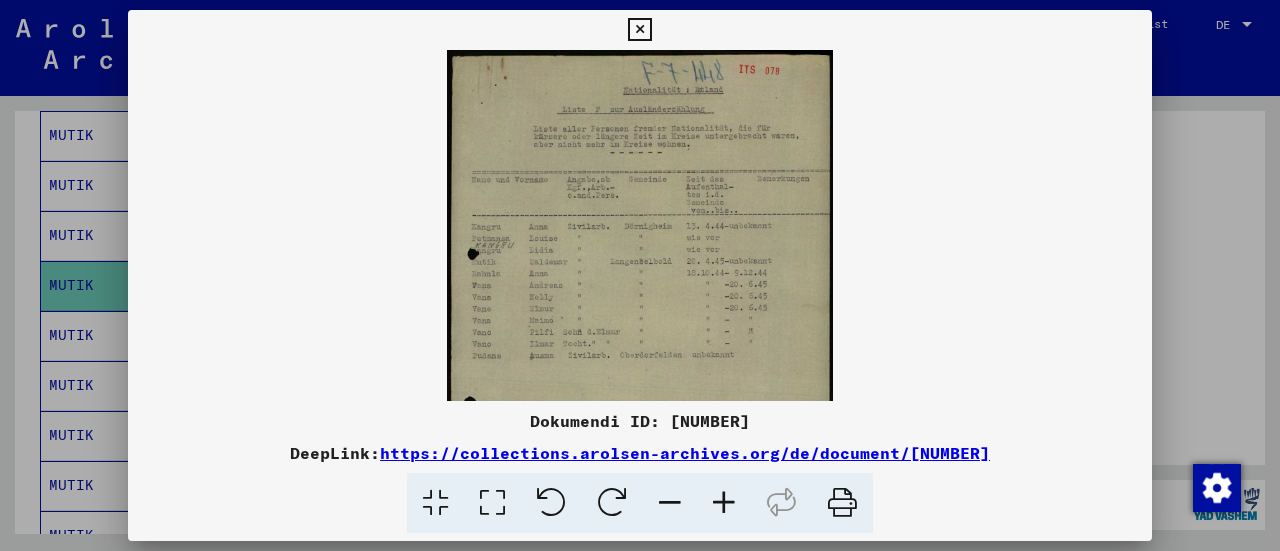 click at bounding box center [724, 503] 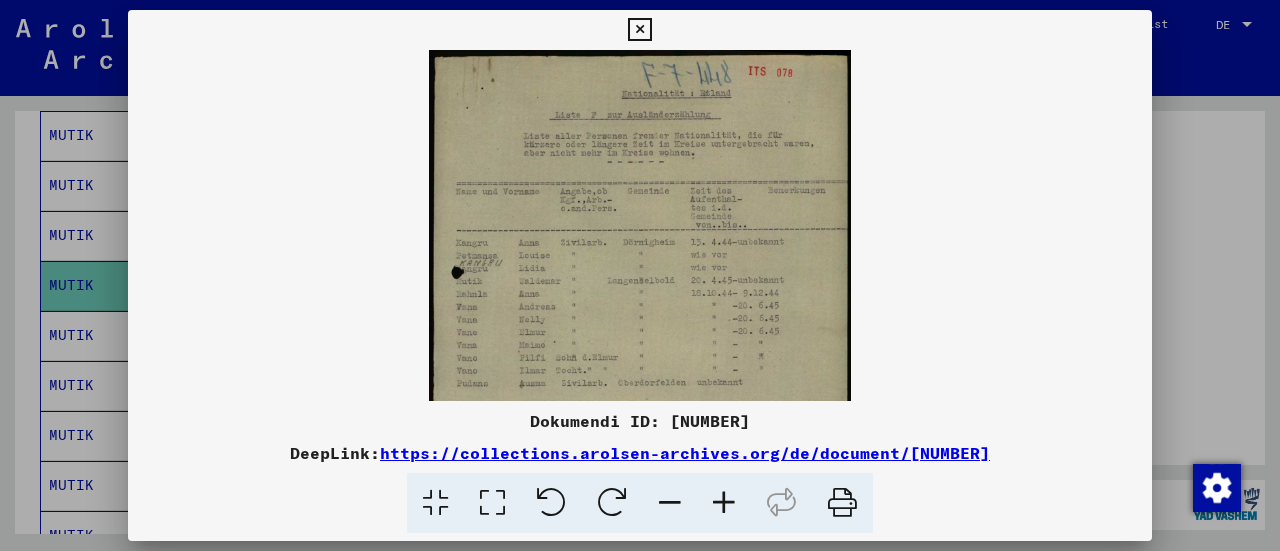 click at bounding box center (724, 503) 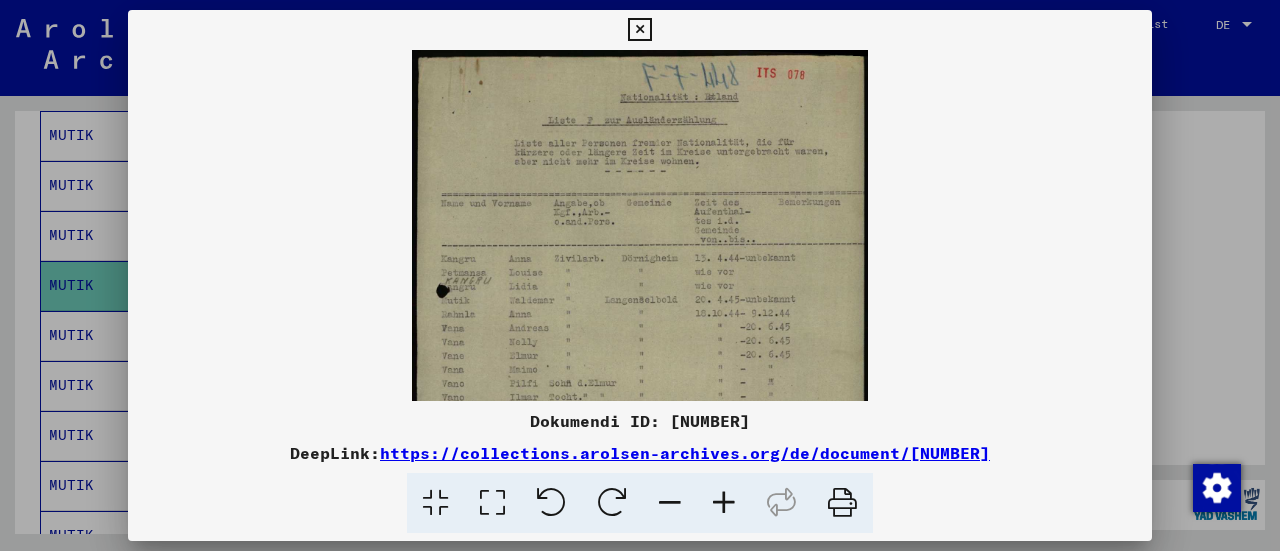 click at bounding box center [724, 503] 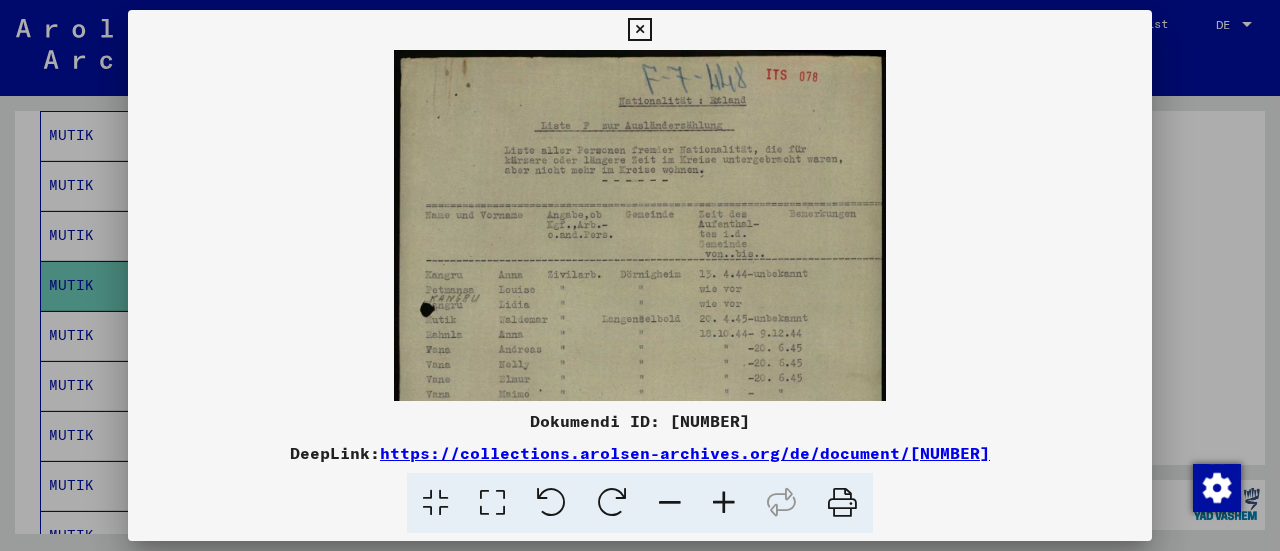 click at bounding box center [724, 503] 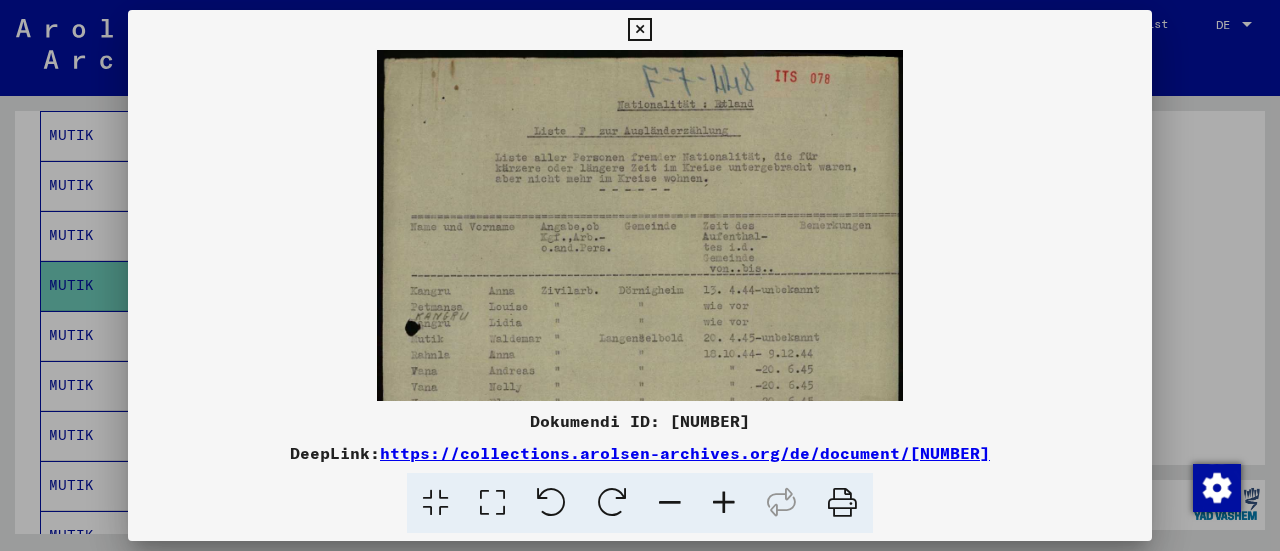 click at bounding box center (724, 503) 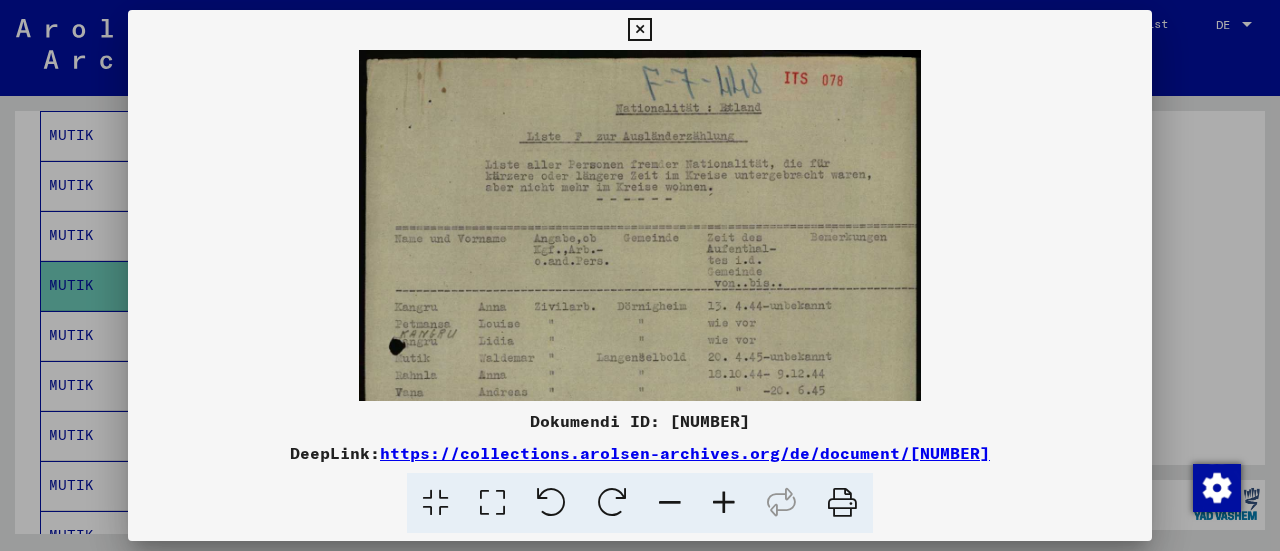 click at bounding box center [724, 503] 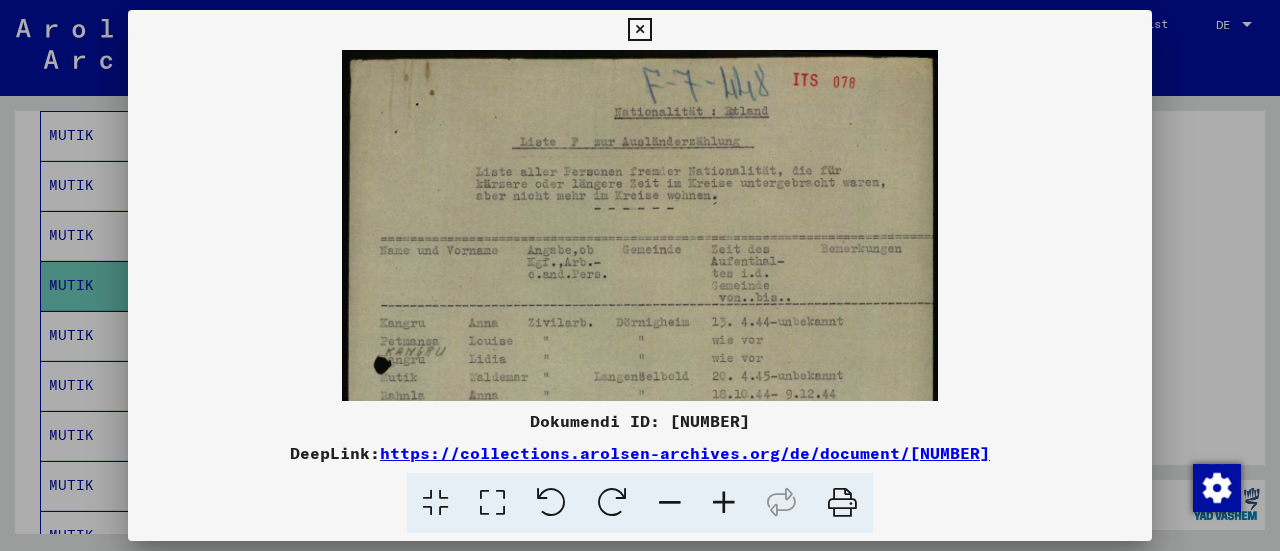 click at bounding box center [724, 503] 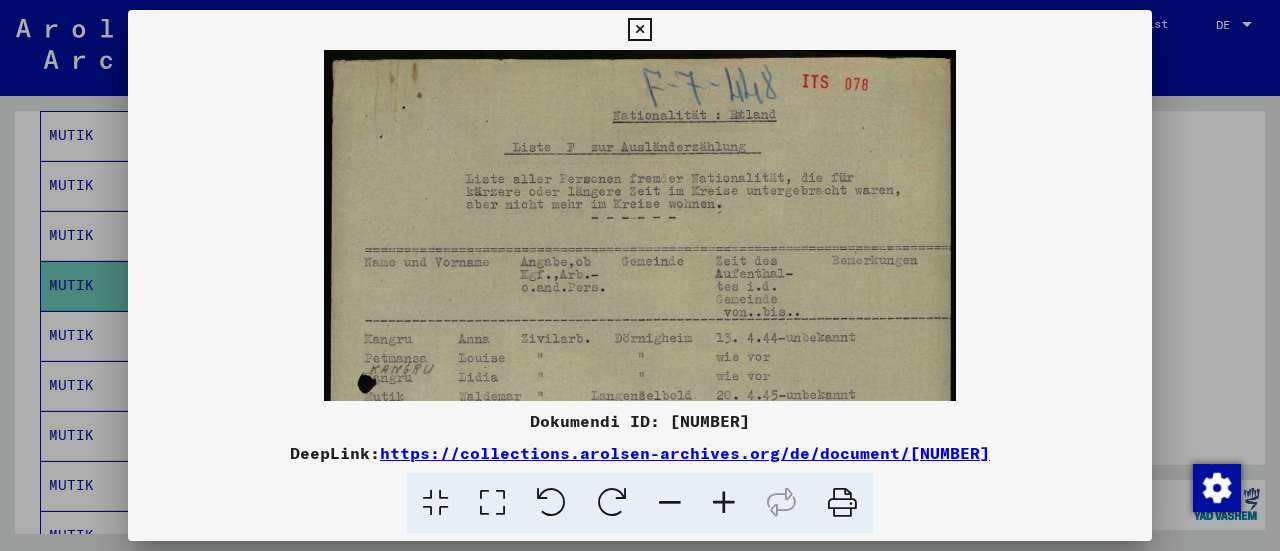 click at bounding box center [724, 503] 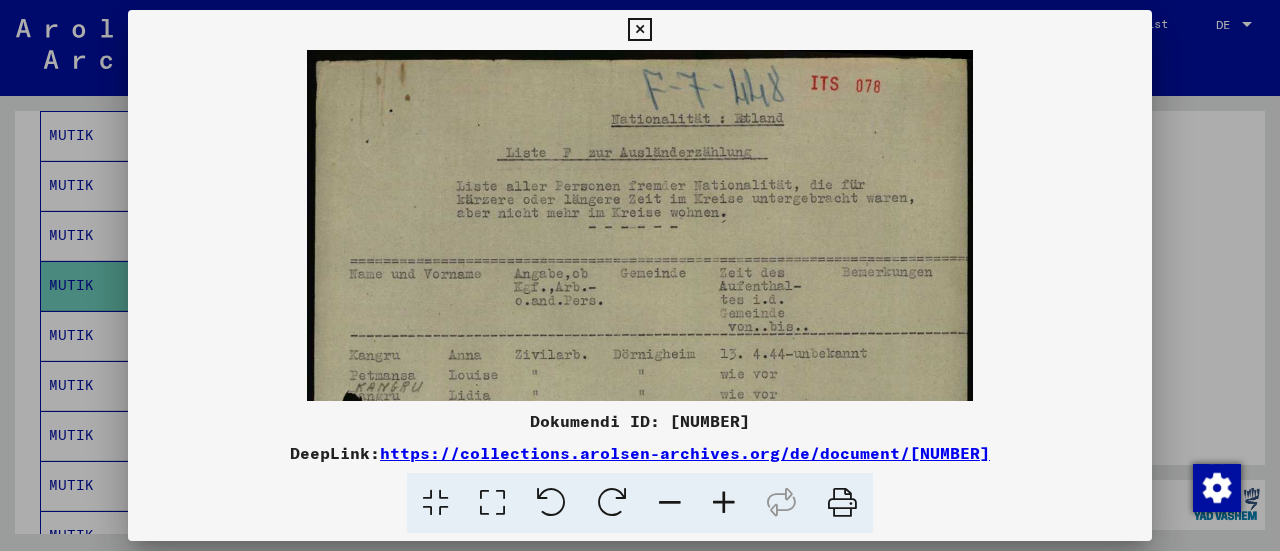 click at bounding box center [724, 503] 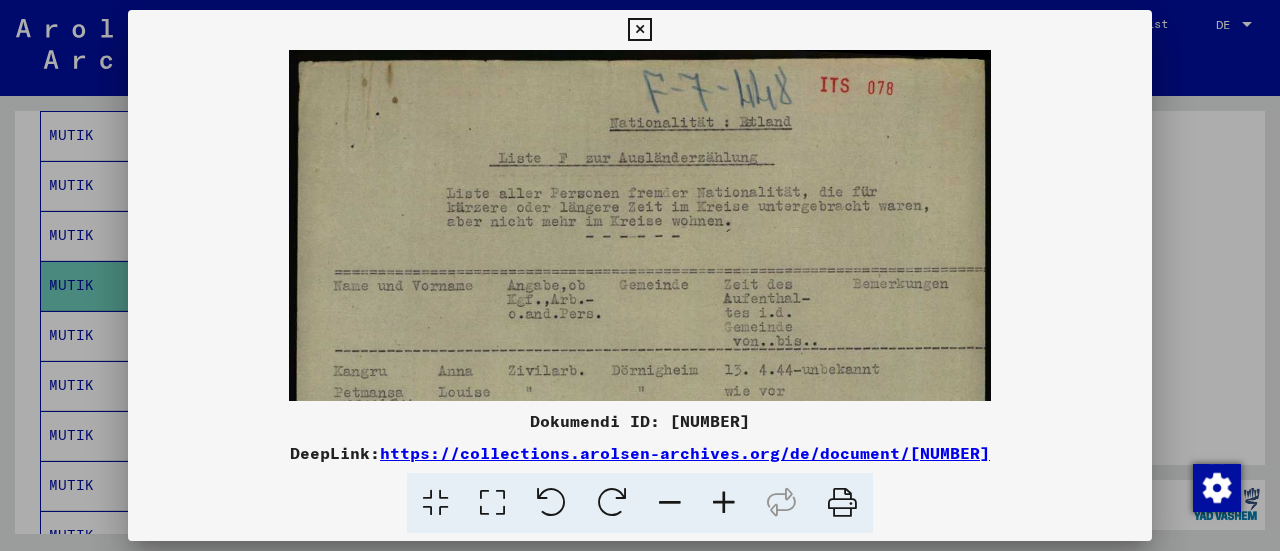 click at bounding box center [724, 503] 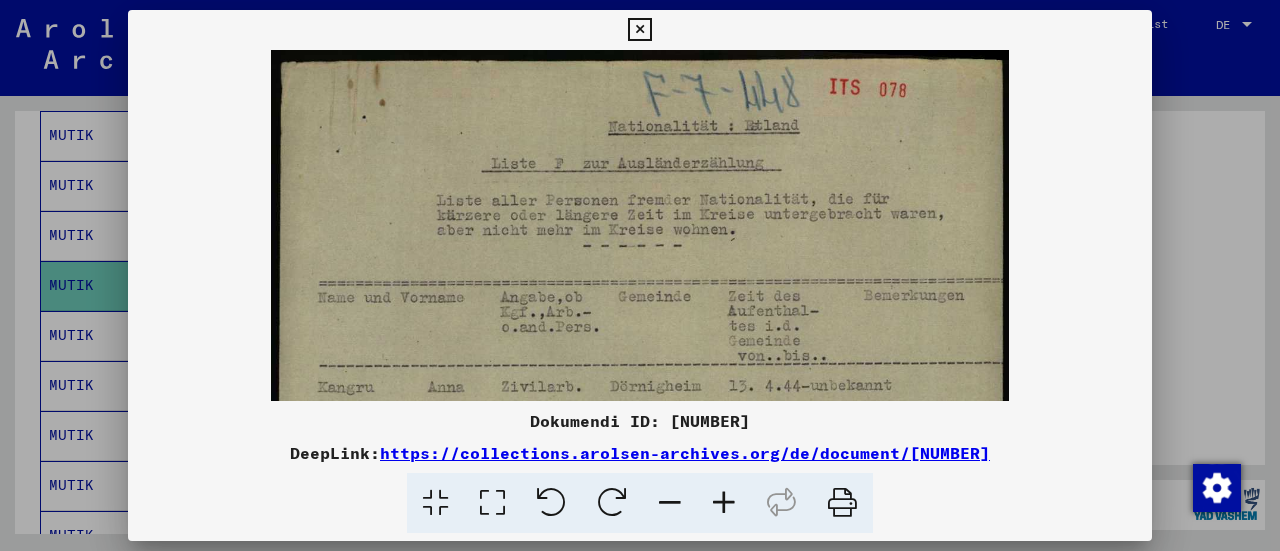 click at bounding box center (724, 503) 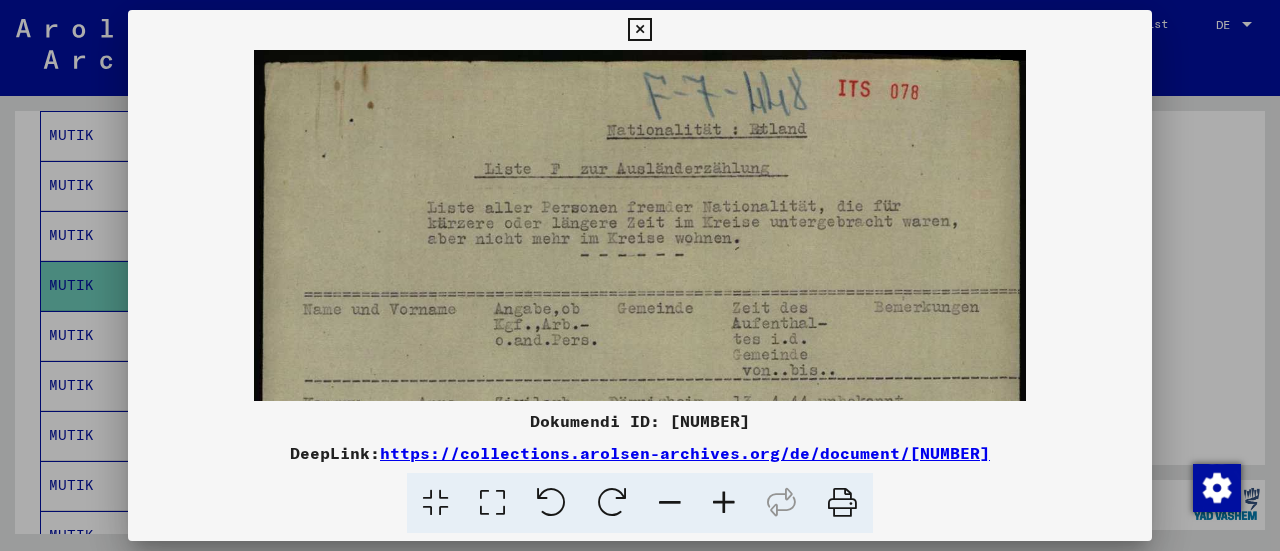 click at bounding box center [724, 503] 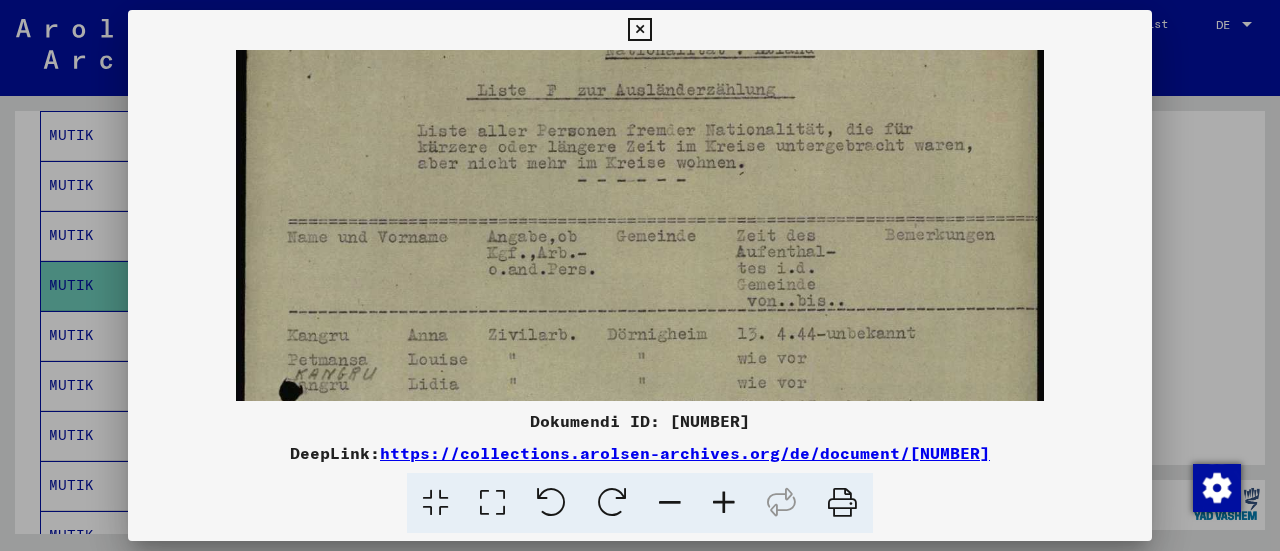 scroll, scrollTop: 128, scrollLeft: 0, axis: vertical 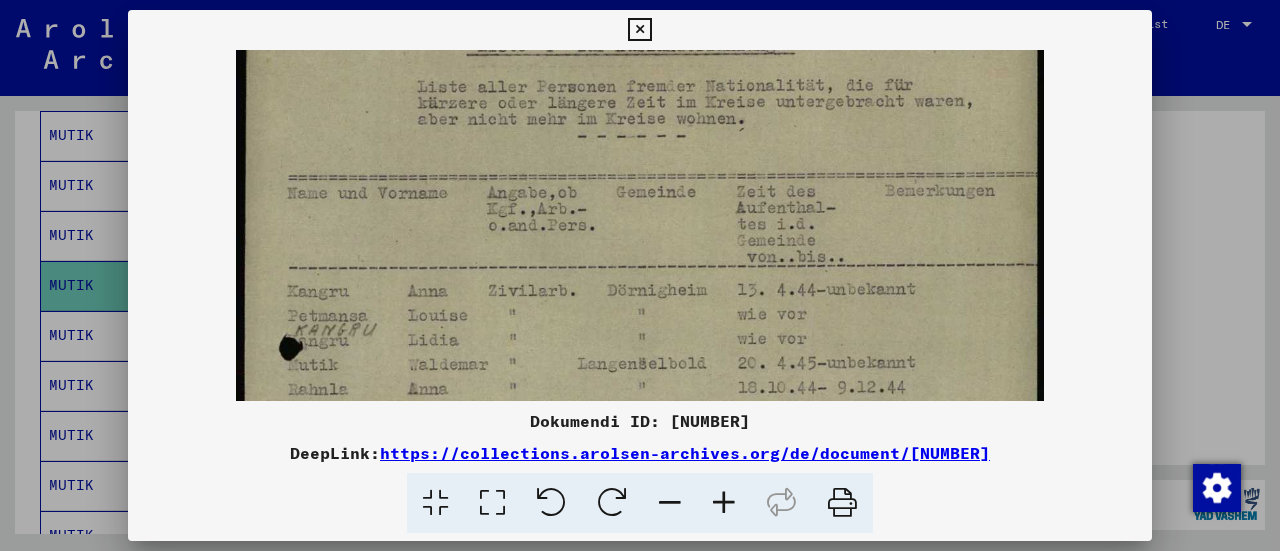 drag, startPoint x: 704, startPoint y: 308, endPoint x: 704, endPoint y: 182, distance: 126 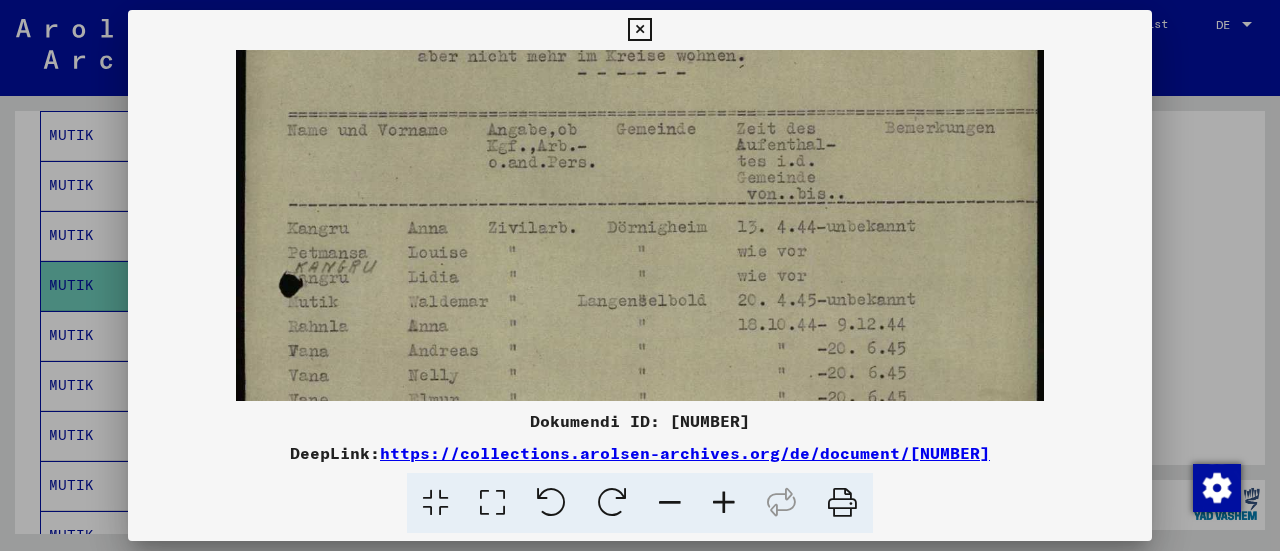 scroll, scrollTop: 275, scrollLeft: 0, axis: vertical 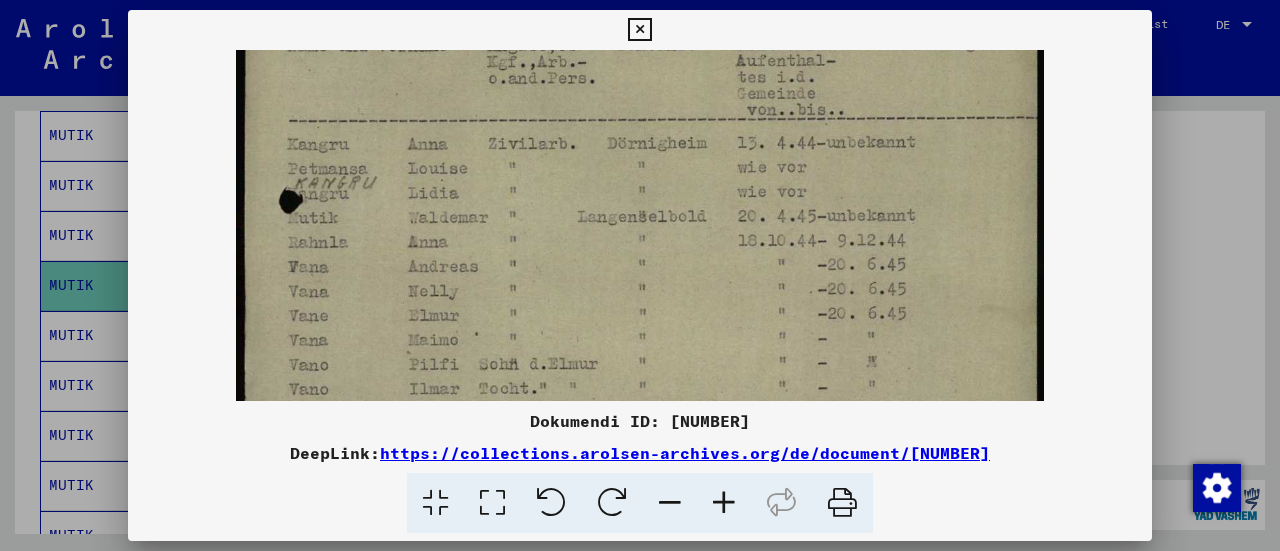 drag, startPoint x: 696, startPoint y: 315, endPoint x: 698, endPoint y: 194, distance: 121.016525 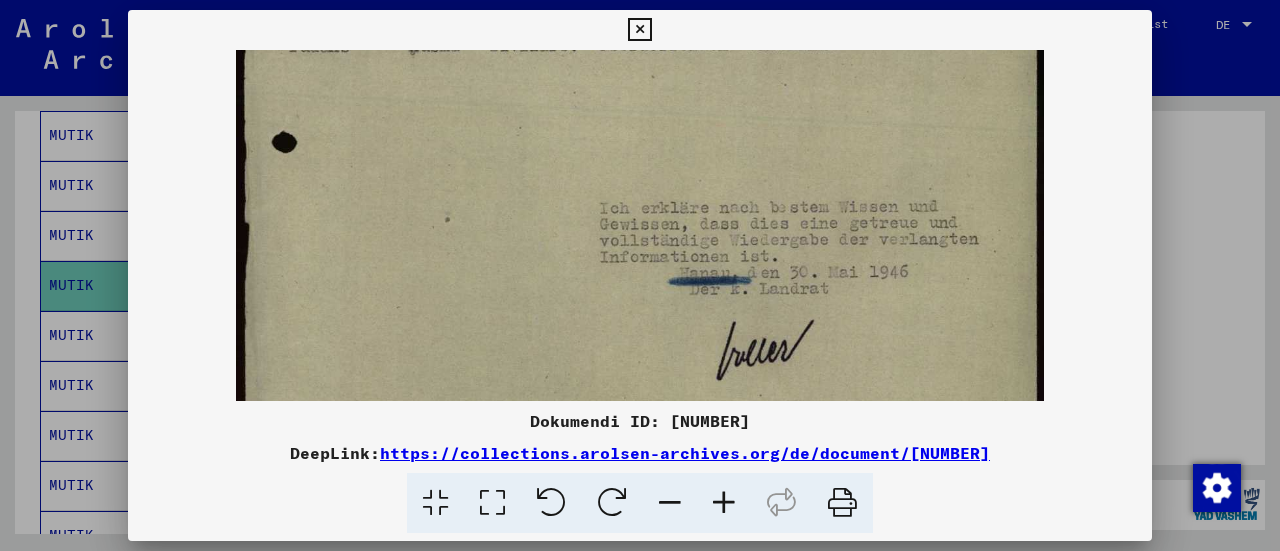 scroll, scrollTop: 670, scrollLeft: 0, axis: vertical 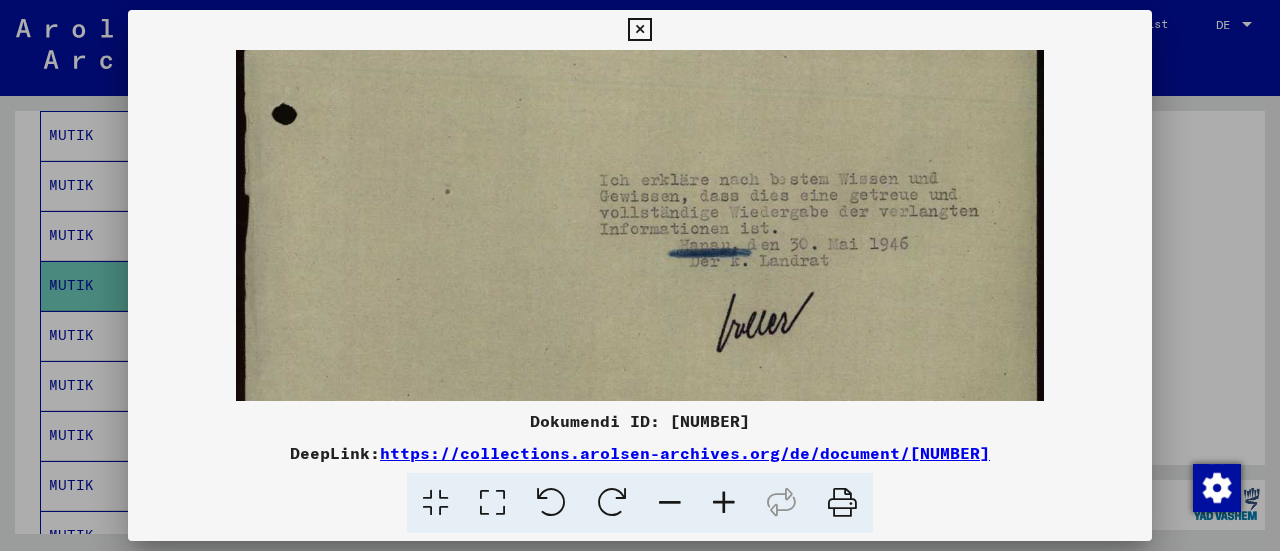 drag, startPoint x: 741, startPoint y: 313, endPoint x: 764, endPoint y: -71, distance: 384.68817 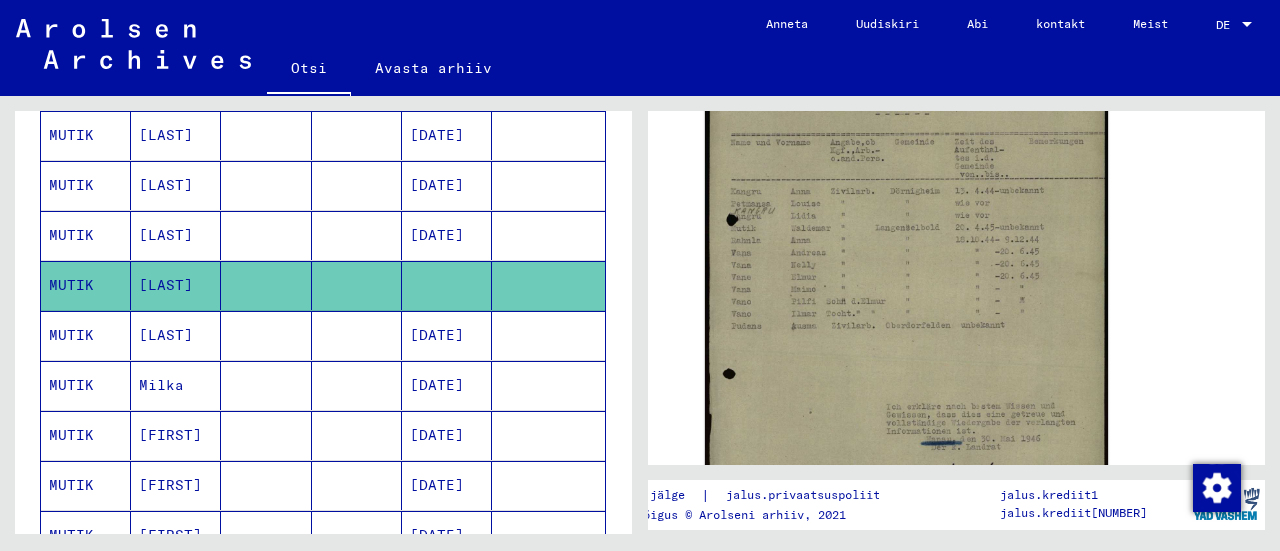 click on "[LAST]" at bounding box center (161, 385) 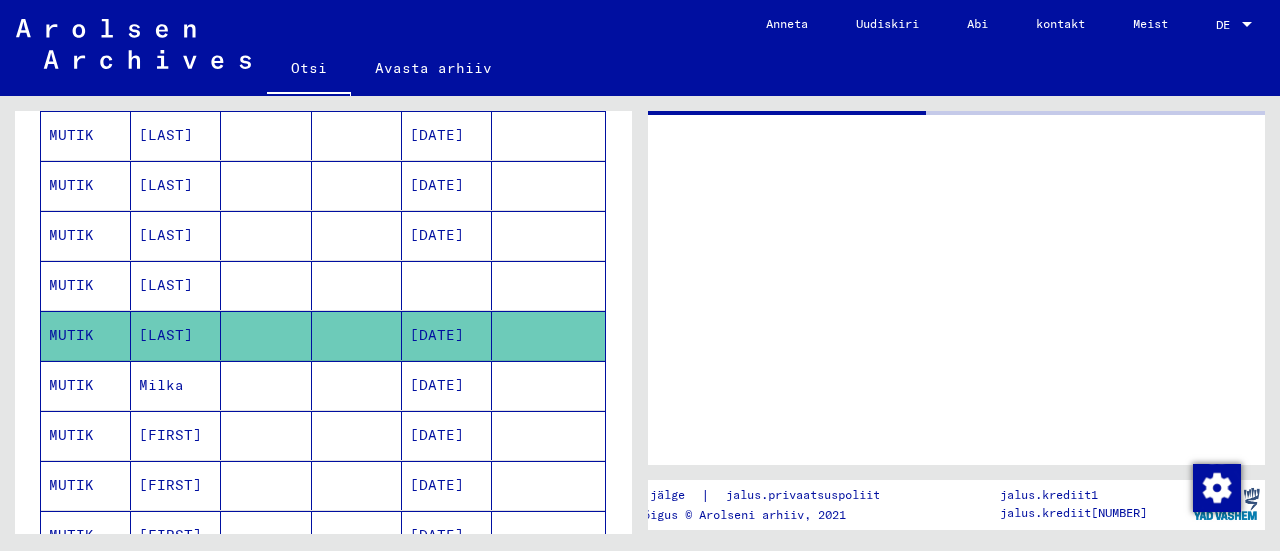 click on "[LAST]" 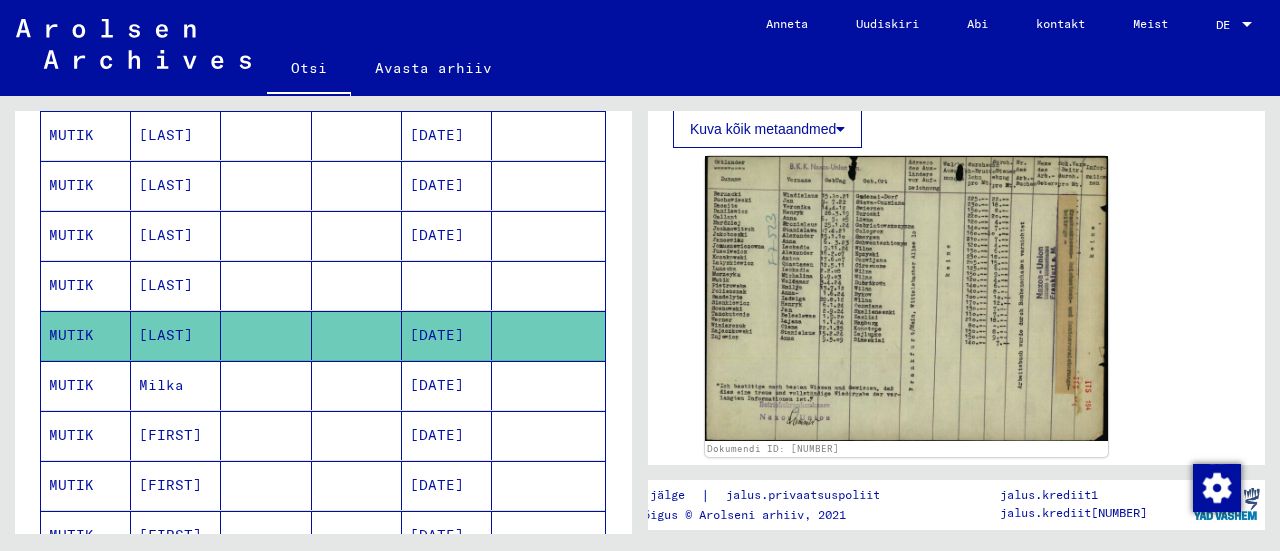 scroll, scrollTop: 385, scrollLeft: 0, axis: vertical 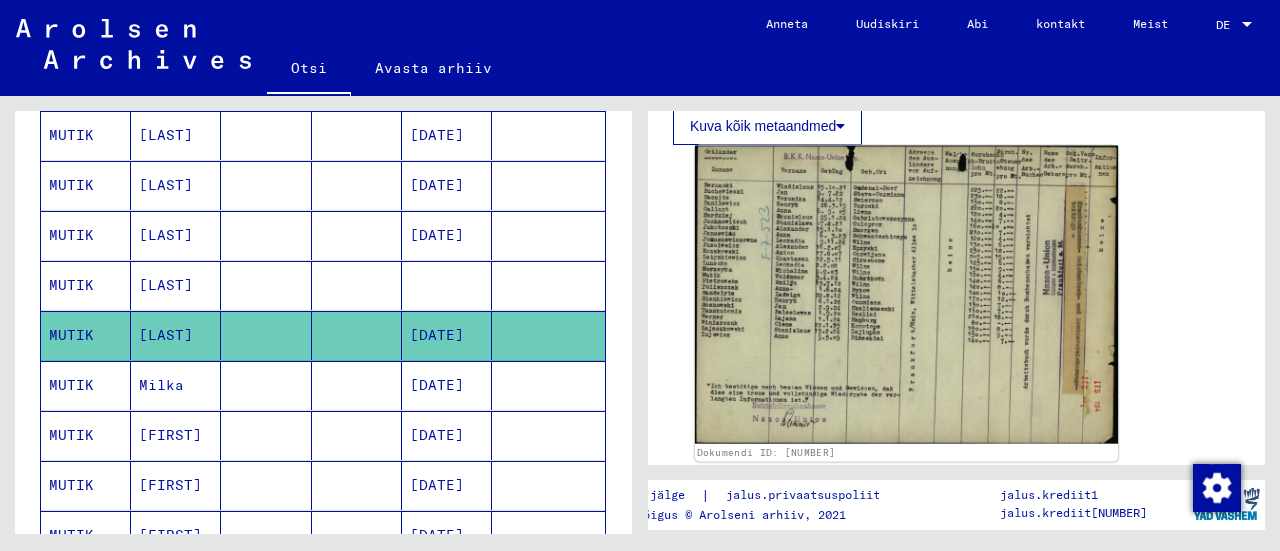 click 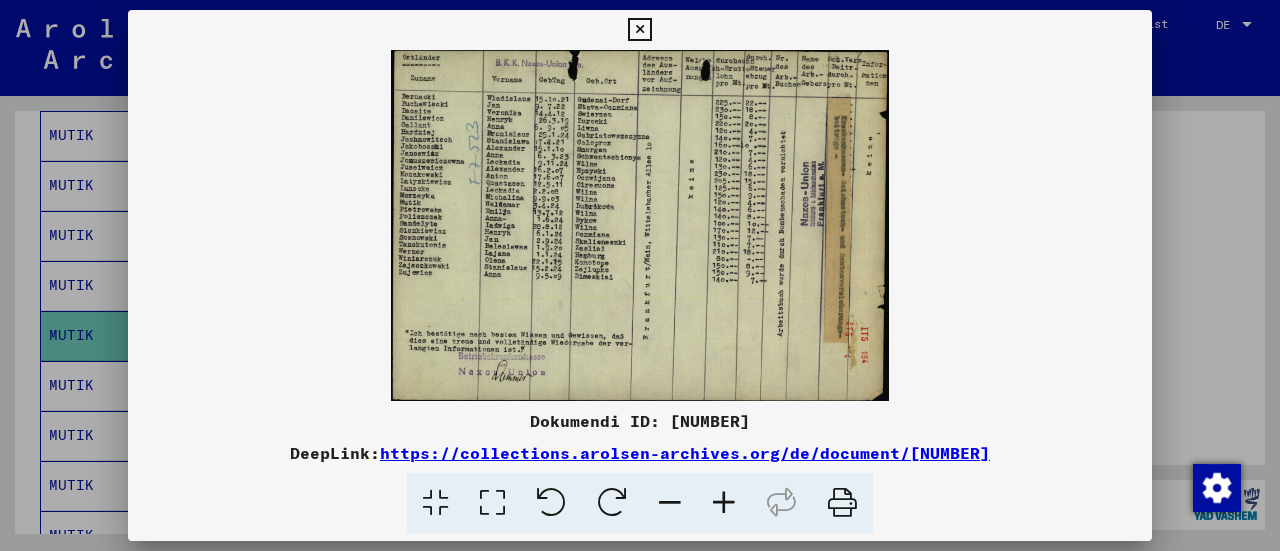 click at bounding box center [724, 503] 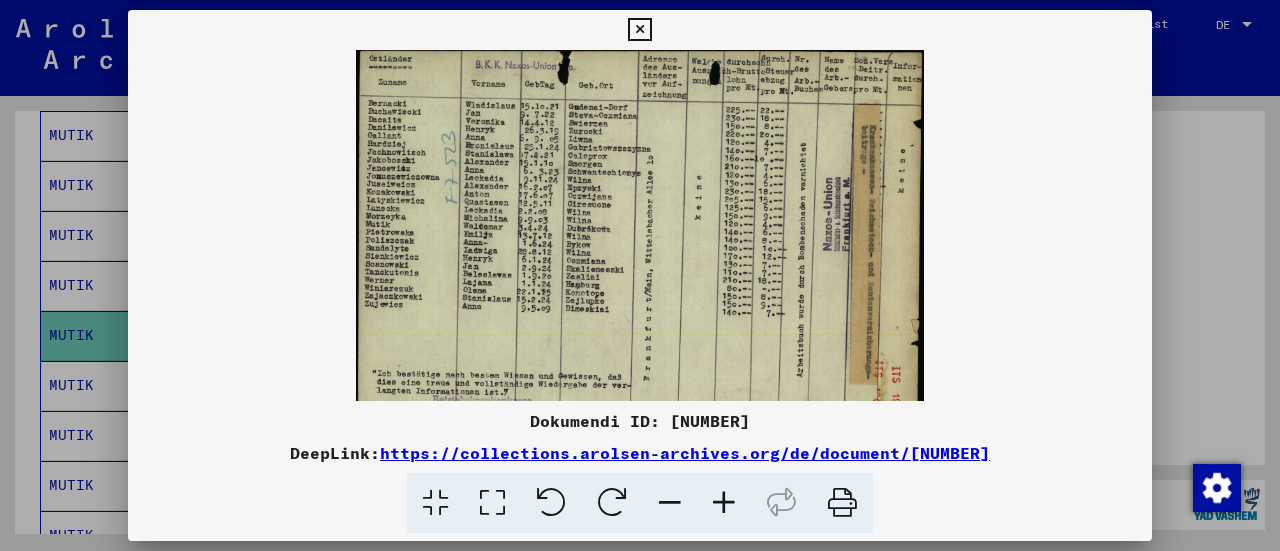 click at bounding box center [724, 503] 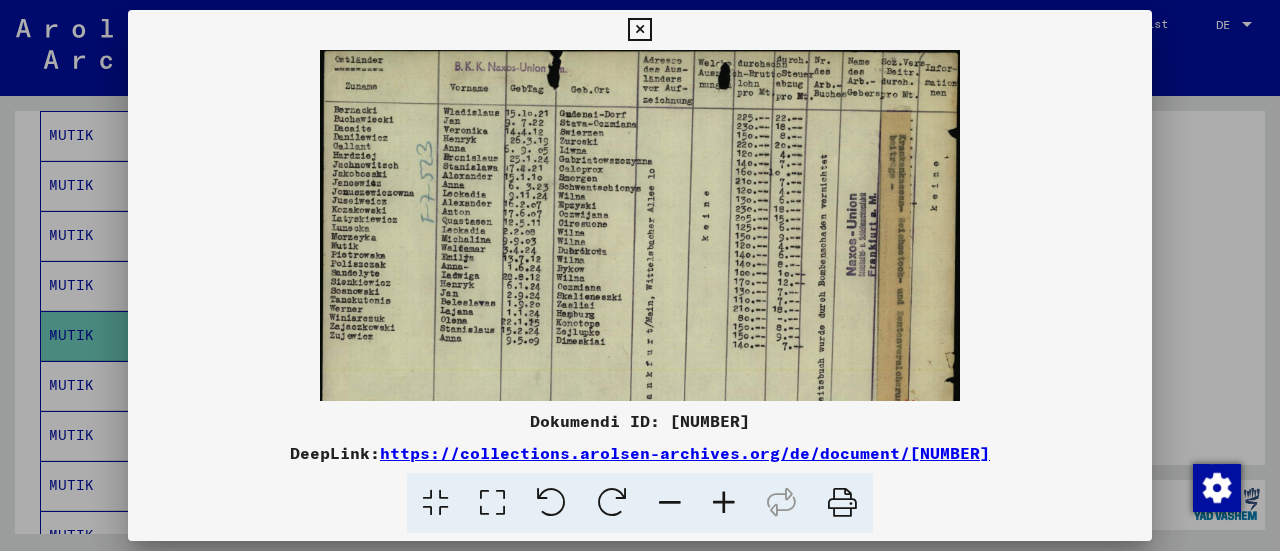 click at bounding box center [724, 503] 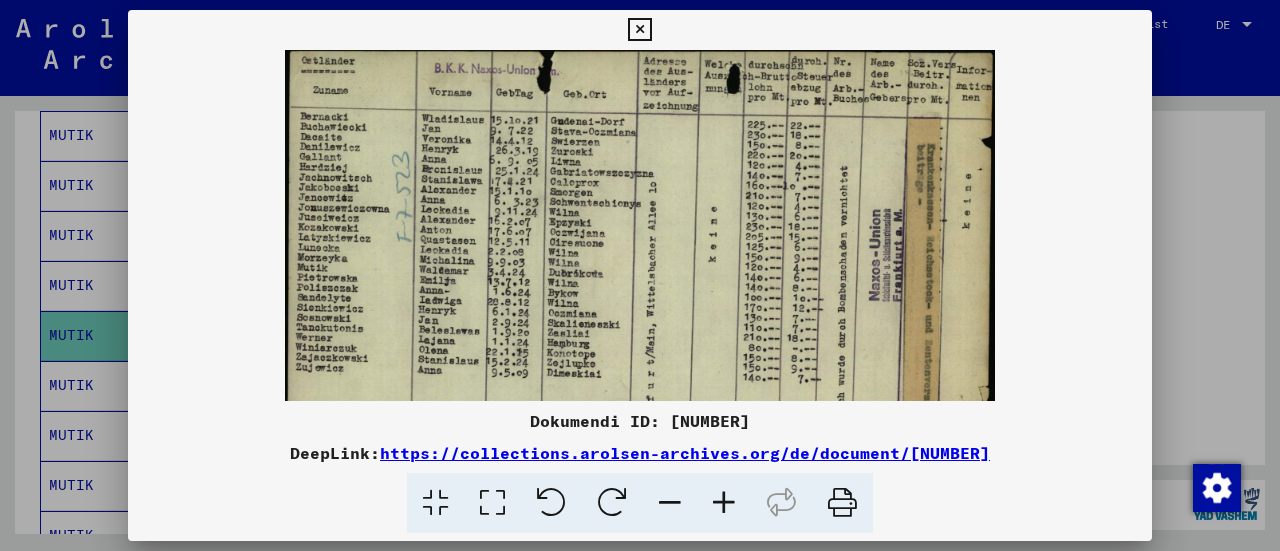click at bounding box center (724, 503) 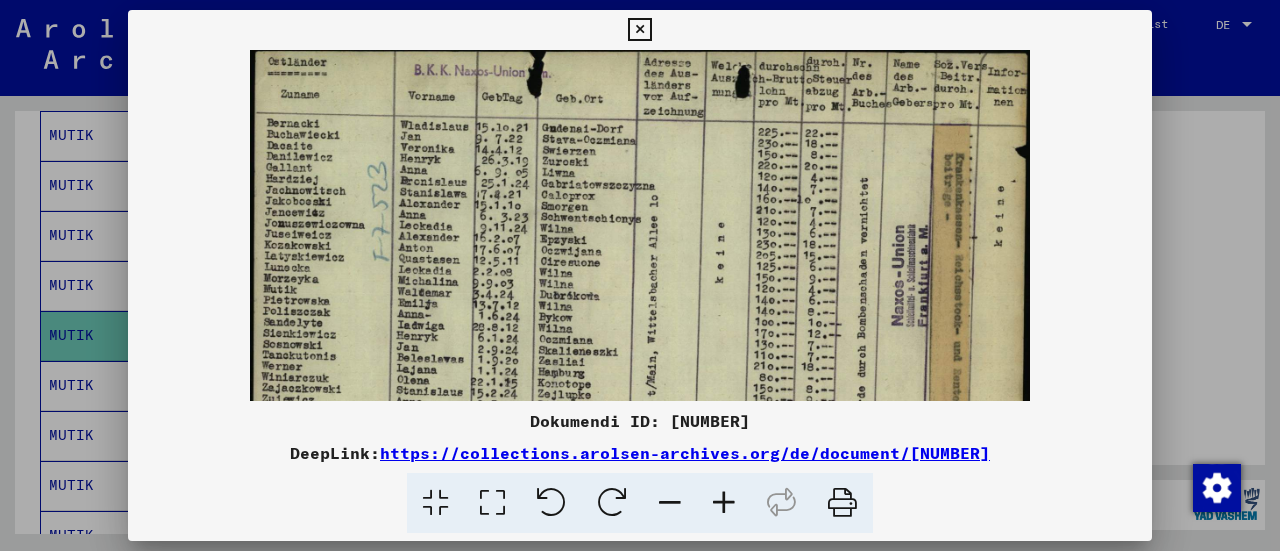 click at bounding box center [724, 503] 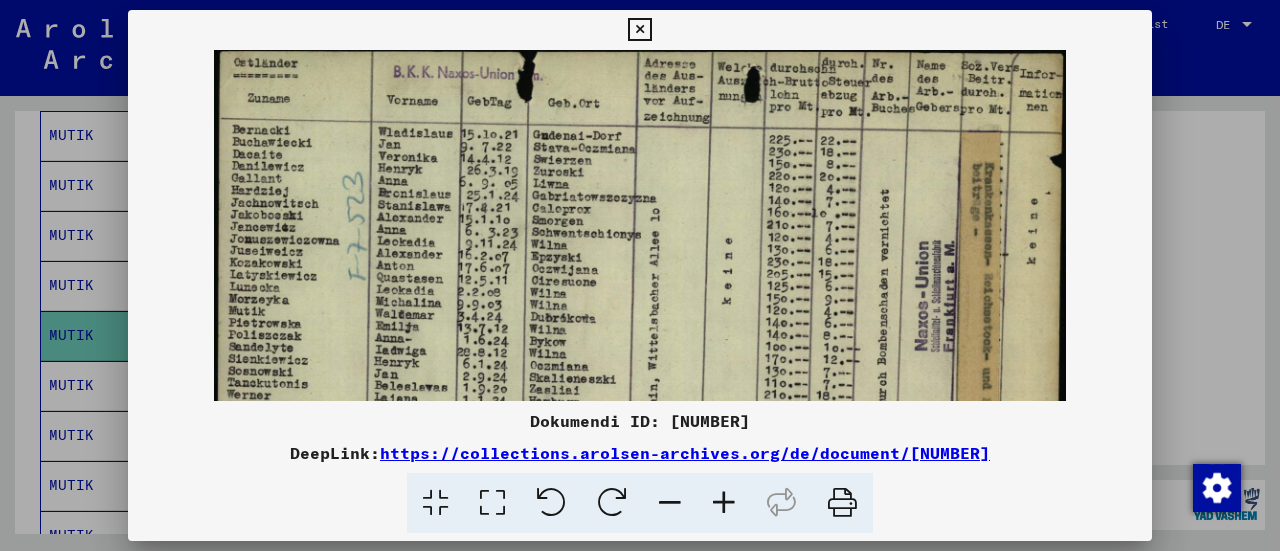 click at bounding box center (724, 503) 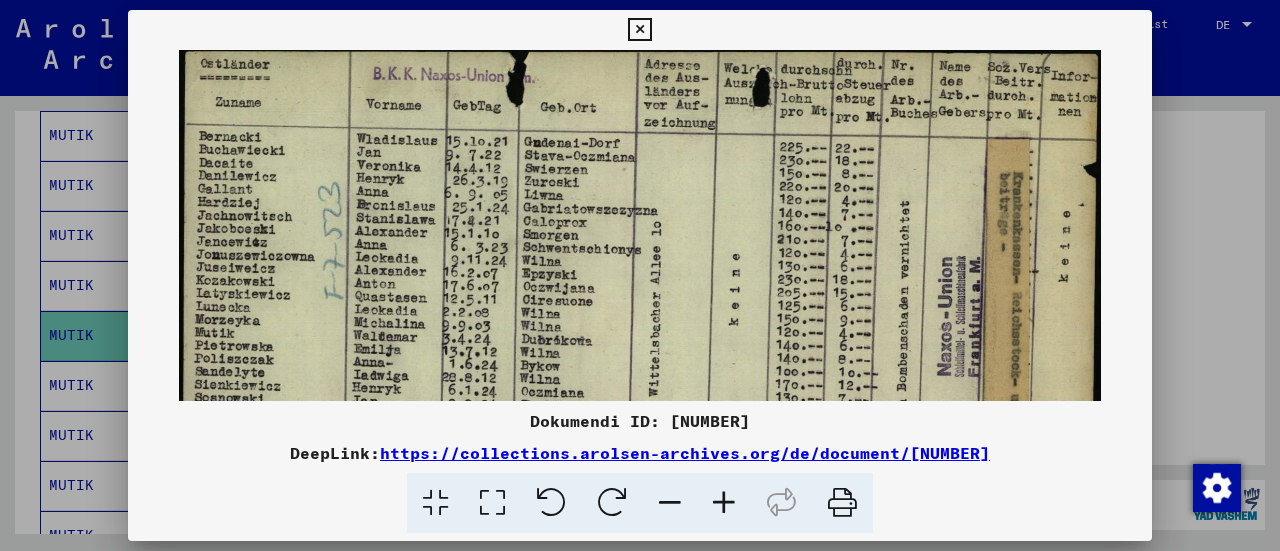 click at bounding box center (724, 503) 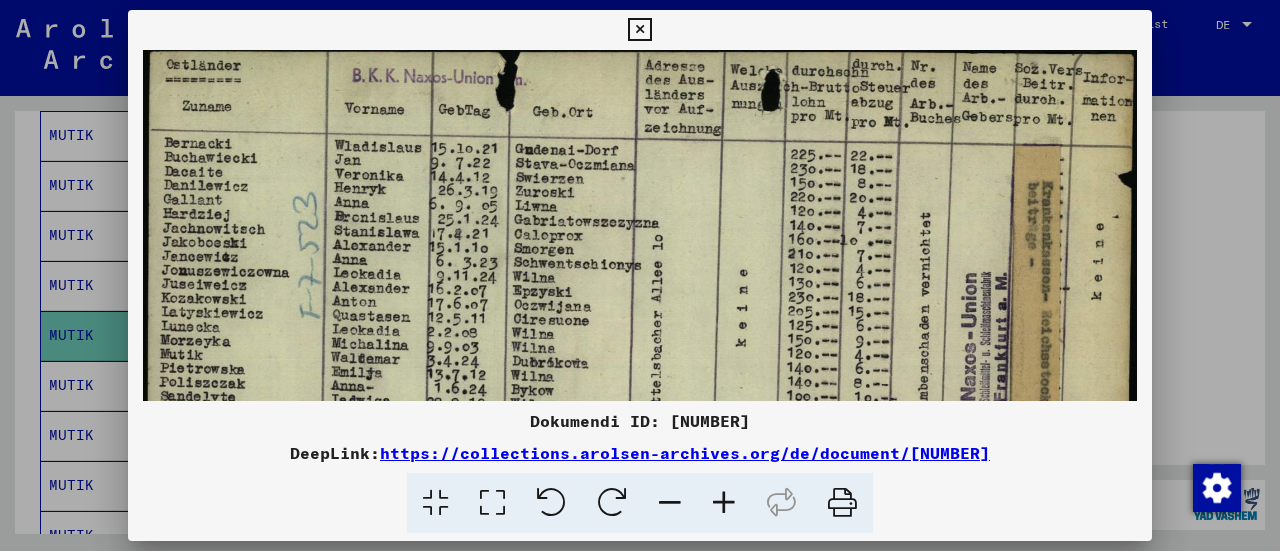 click at bounding box center [724, 503] 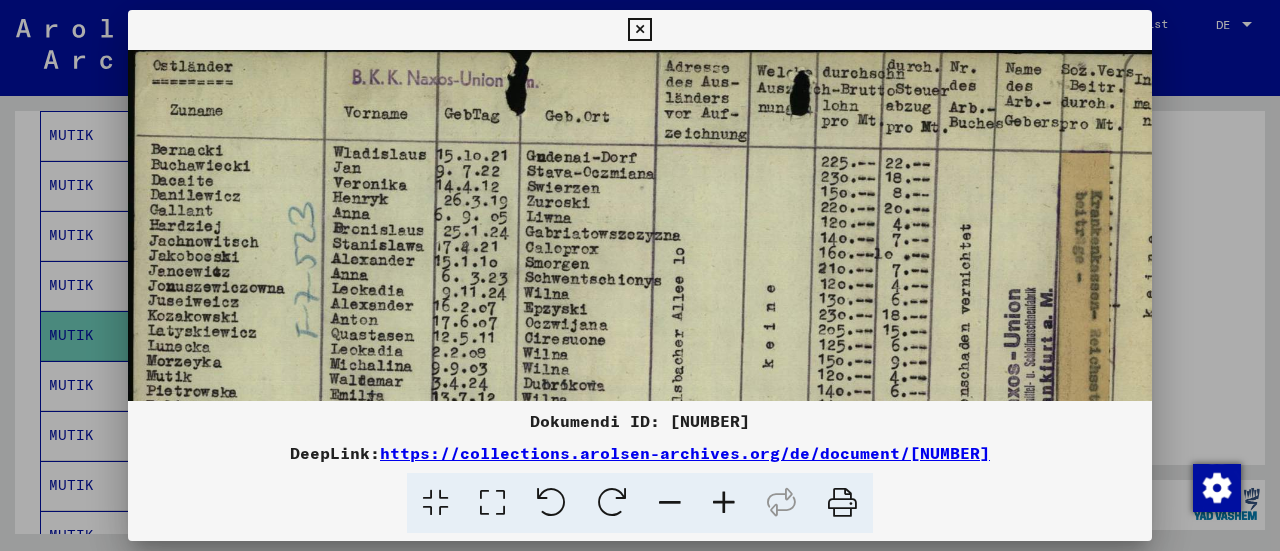 scroll, scrollTop: 0, scrollLeft: 4, axis: horizontal 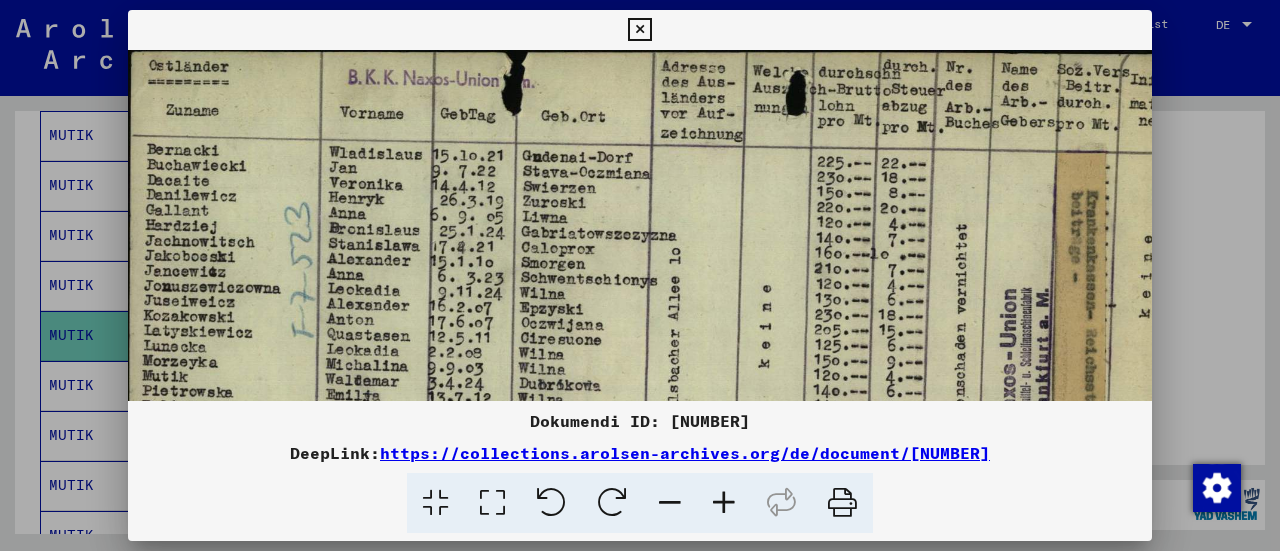 drag, startPoint x: 554, startPoint y: 209, endPoint x: 728, endPoint y: 448, distance: 295.62982 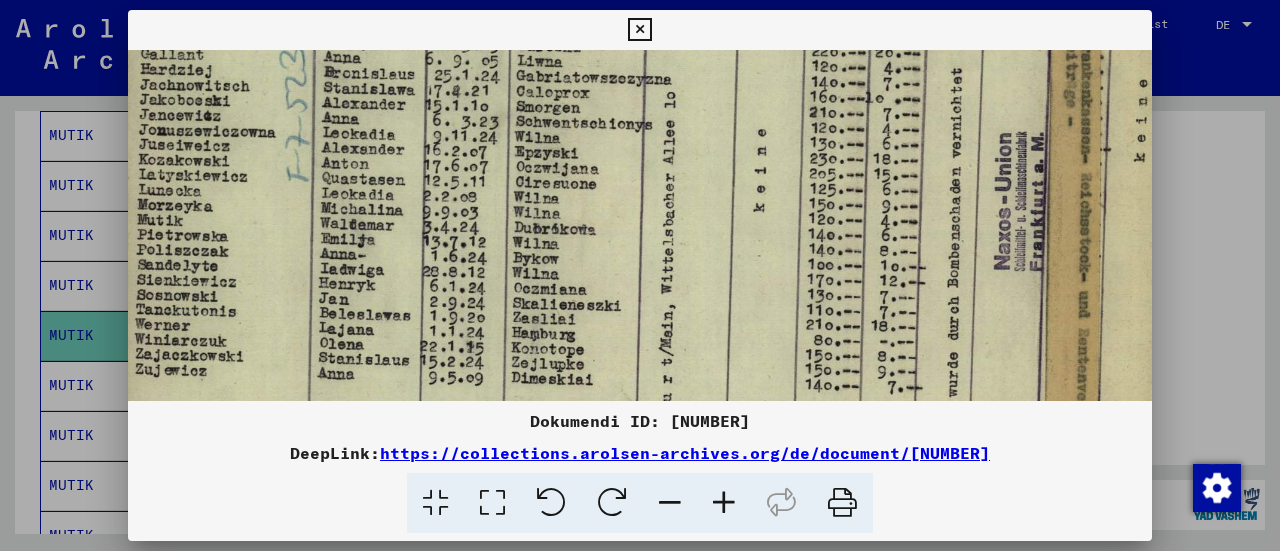 scroll, scrollTop: 160, scrollLeft: 9, axis: both 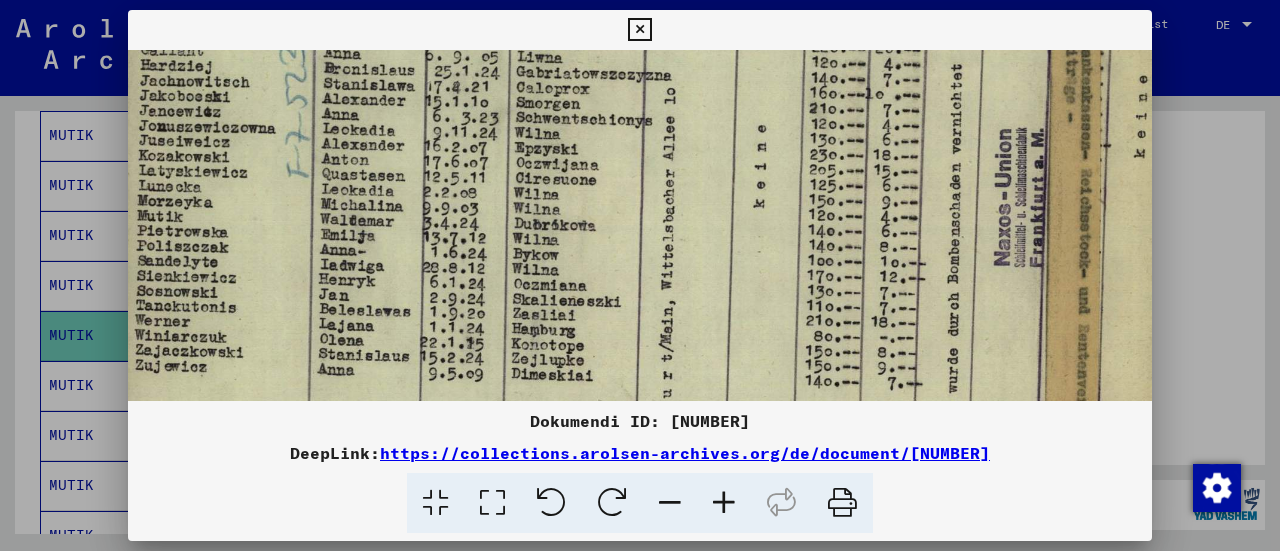 drag, startPoint x: 765, startPoint y: 233, endPoint x: 871, endPoint y: 168, distance: 124.34227 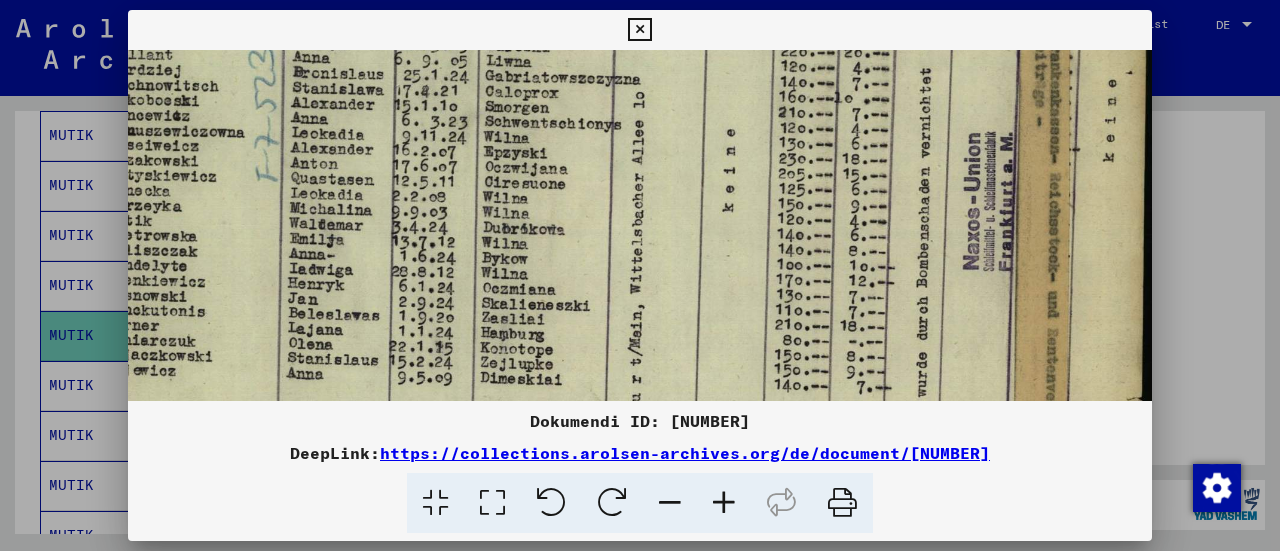 scroll, scrollTop: 158, scrollLeft: 40, axis: both 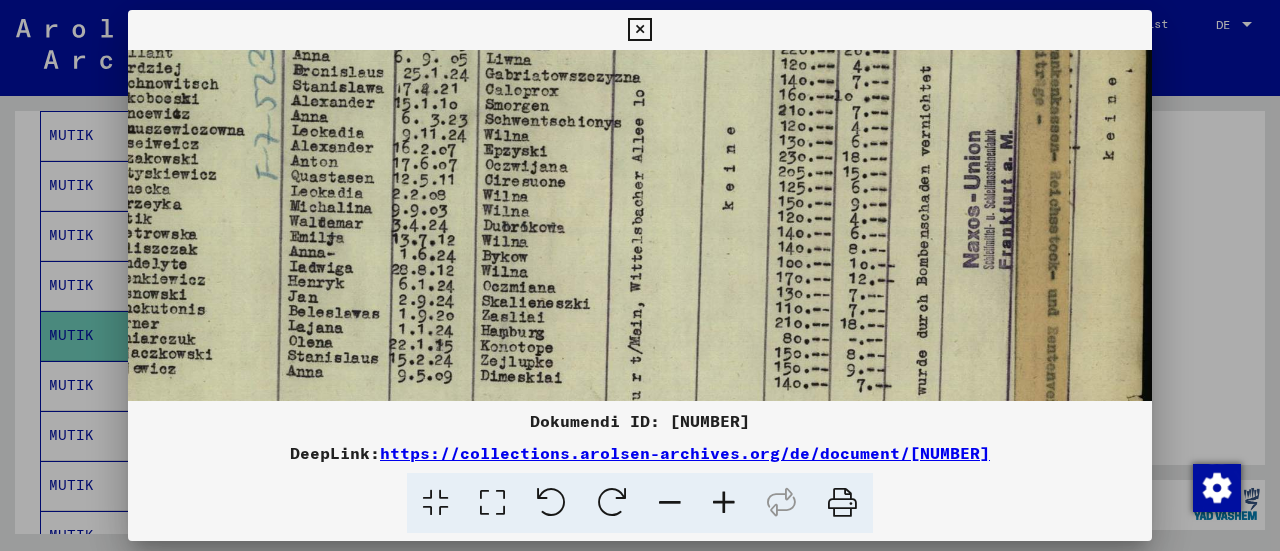 drag, startPoint x: 1004, startPoint y: 300, endPoint x: 890, endPoint y: 304, distance: 114.07015 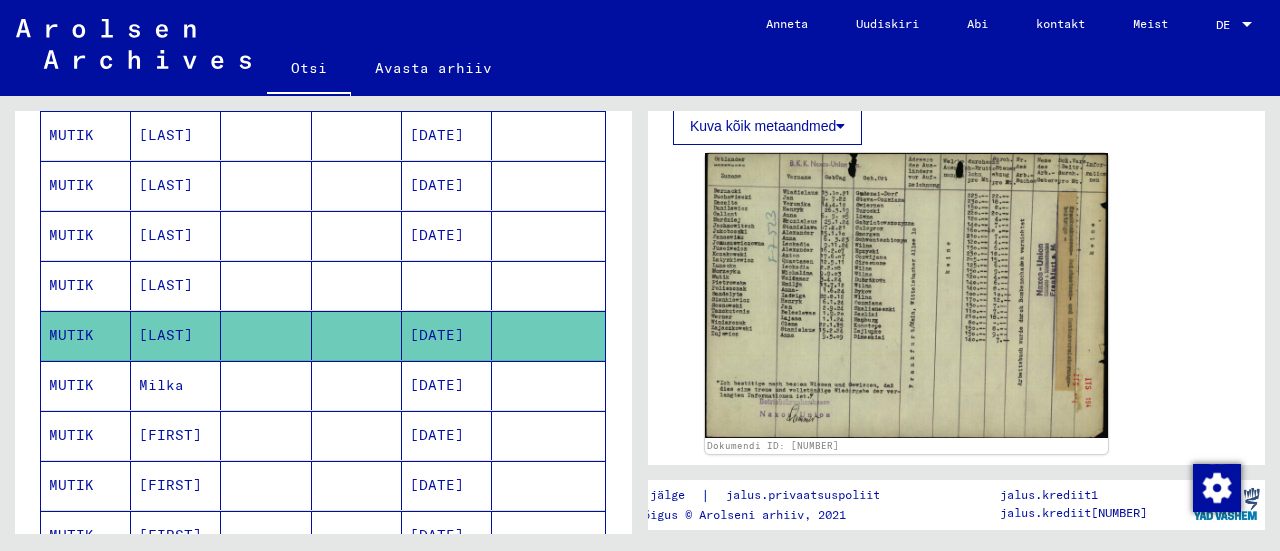 click on "[FIRST]" at bounding box center (170, 485) 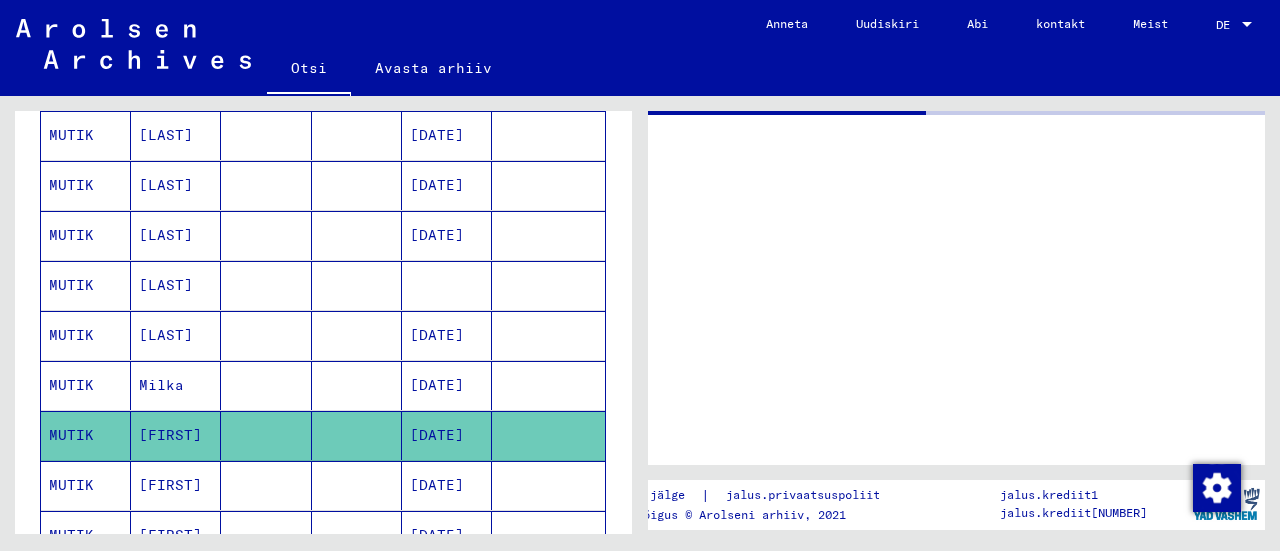 click on "[FIRST]" 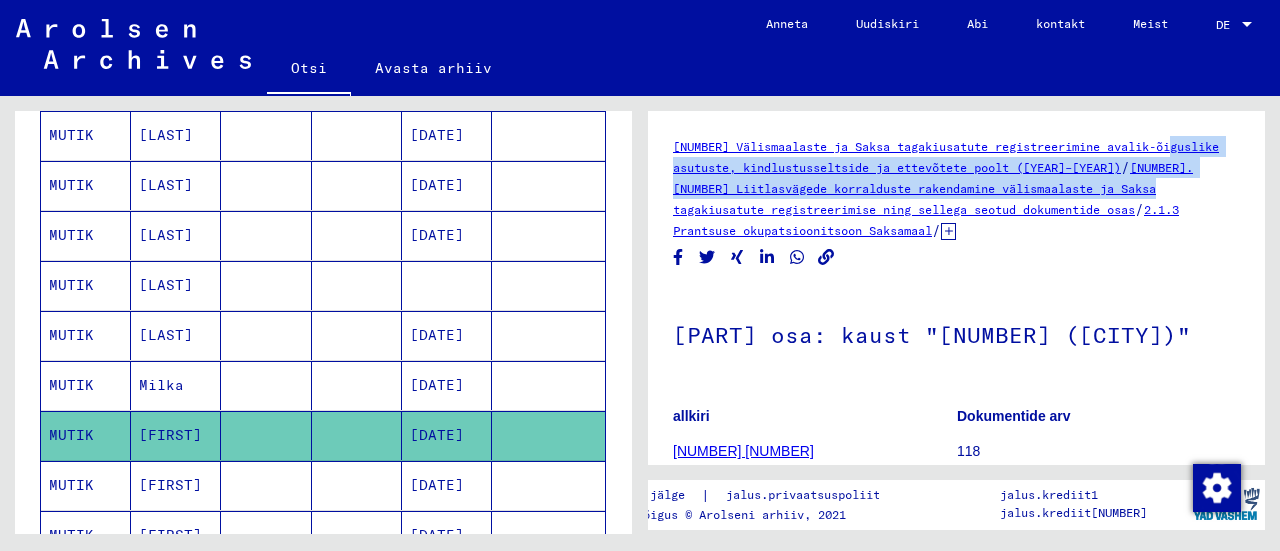 drag, startPoint x: 1249, startPoint y: 151, endPoint x: 1249, endPoint y: 185, distance: 34 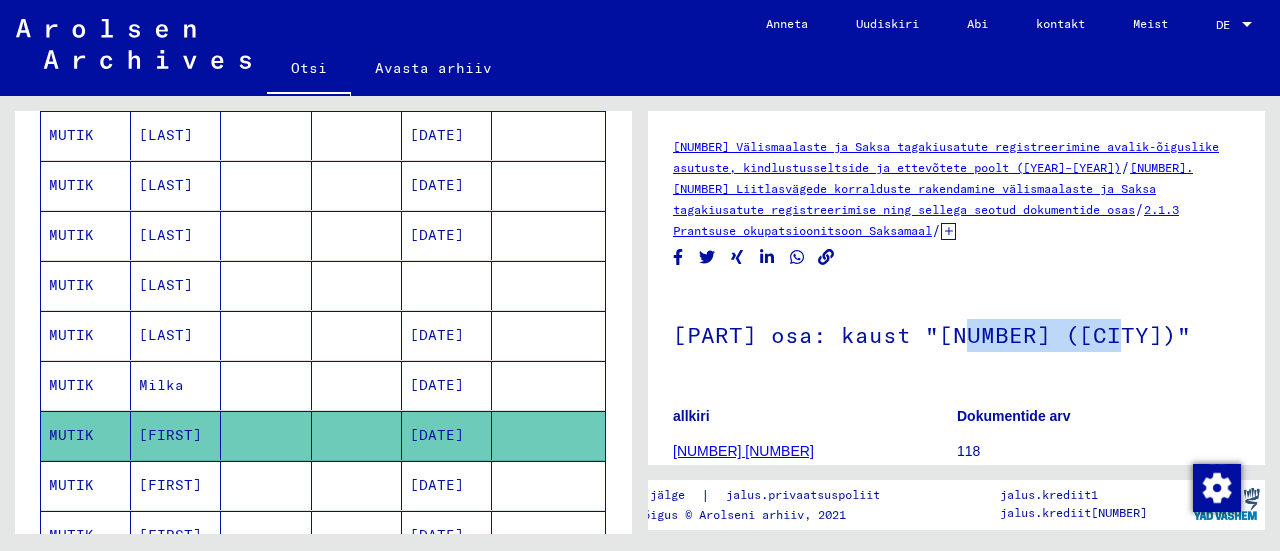 drag, startPoint x: 1108, startPoint y: 335, endPoint x: 956, endPoint y: 338, distance: 152.0296 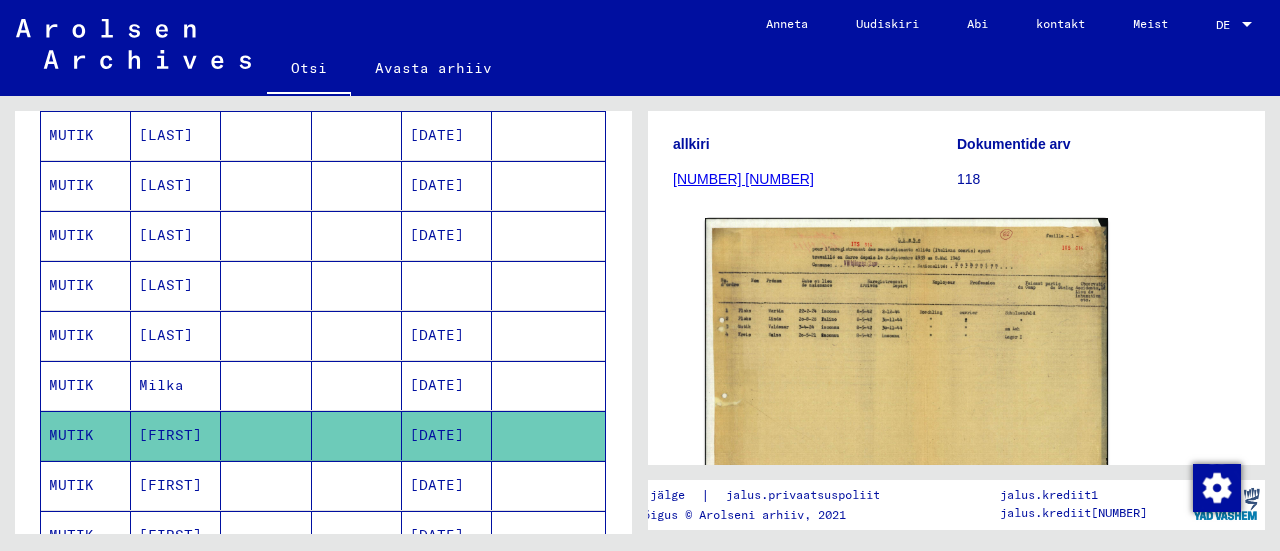 scroll, scrollTop: 292, scrollLeft: 0, axis: vertical 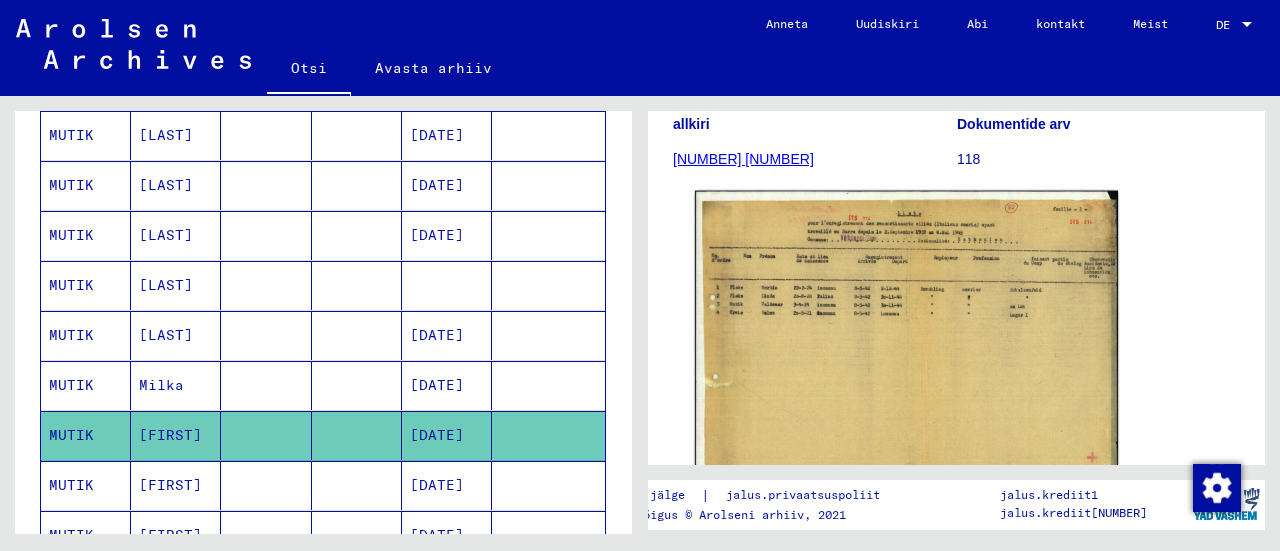 click 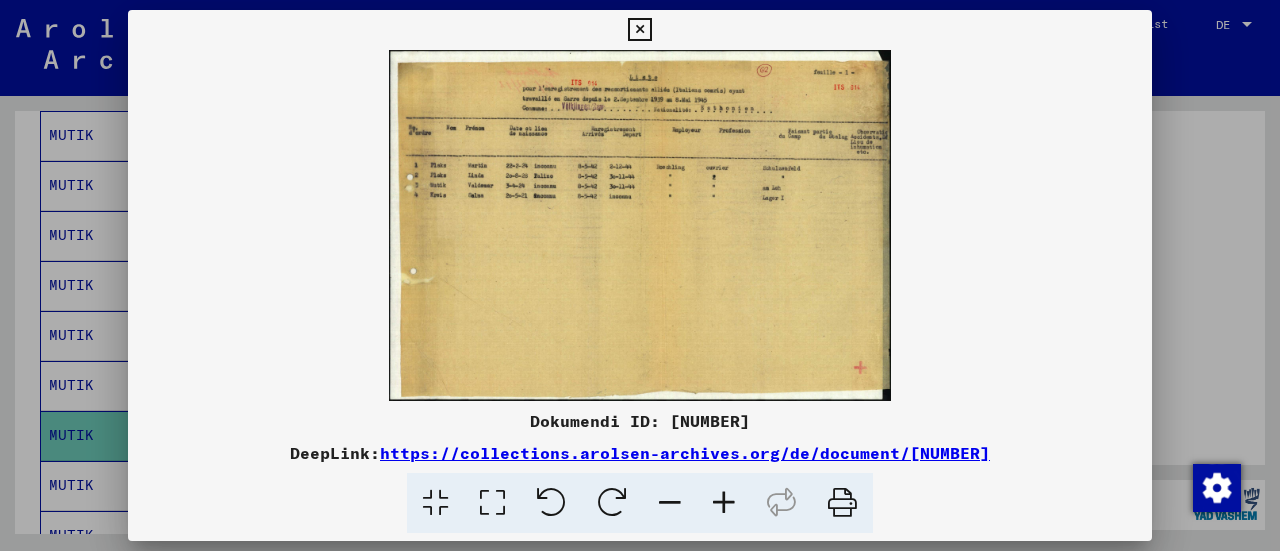 click at bounding box center [724, 503] 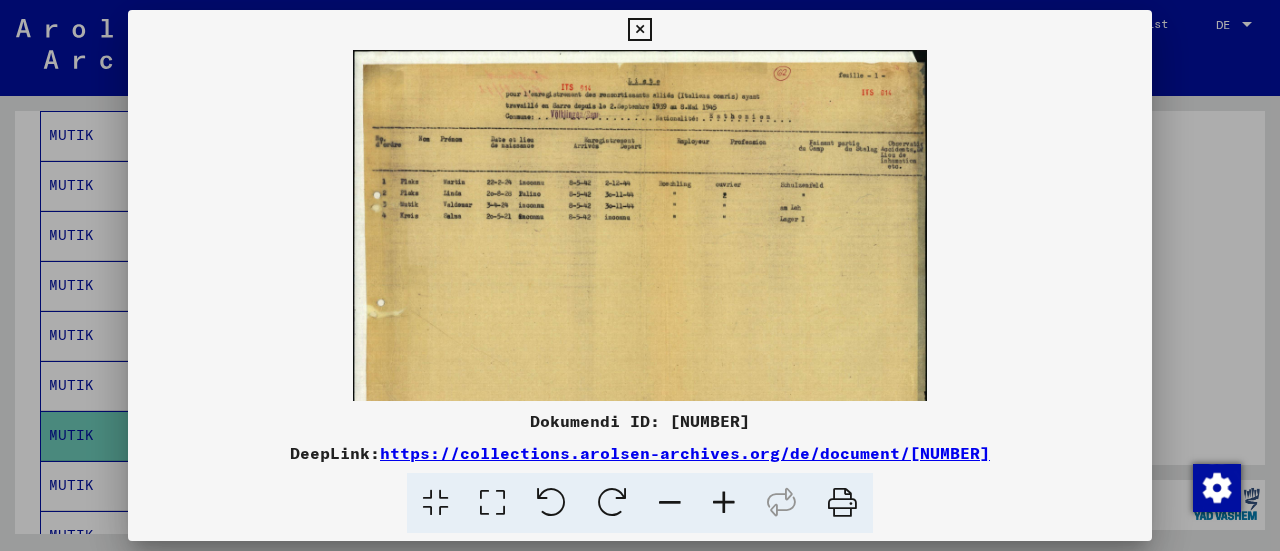 click at bounding box center (724, 503) 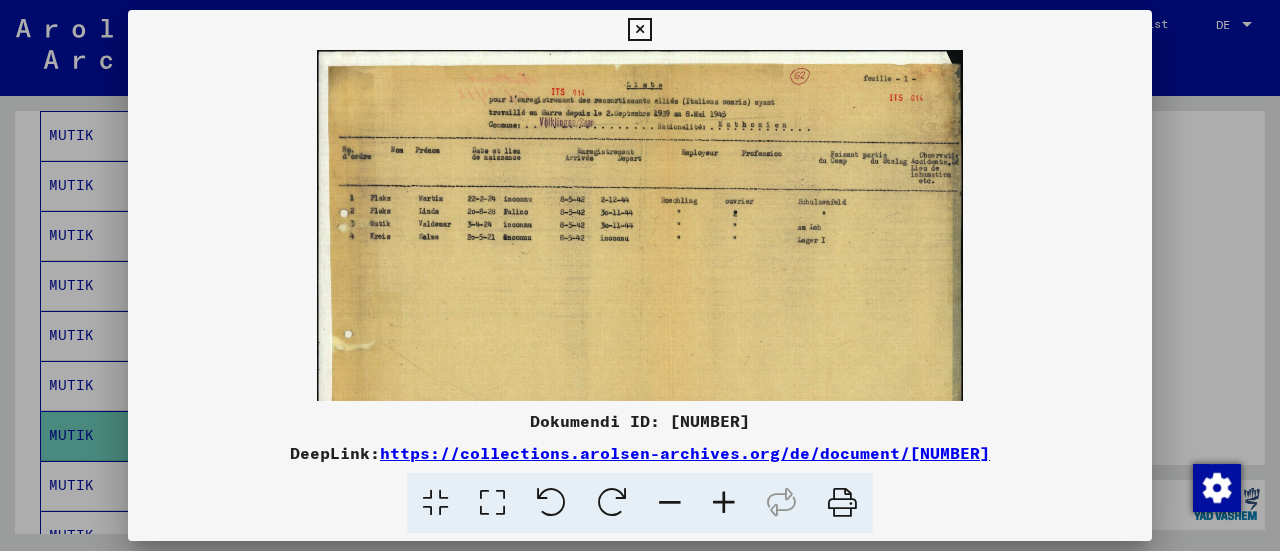 click at bounding box center (724, 503) 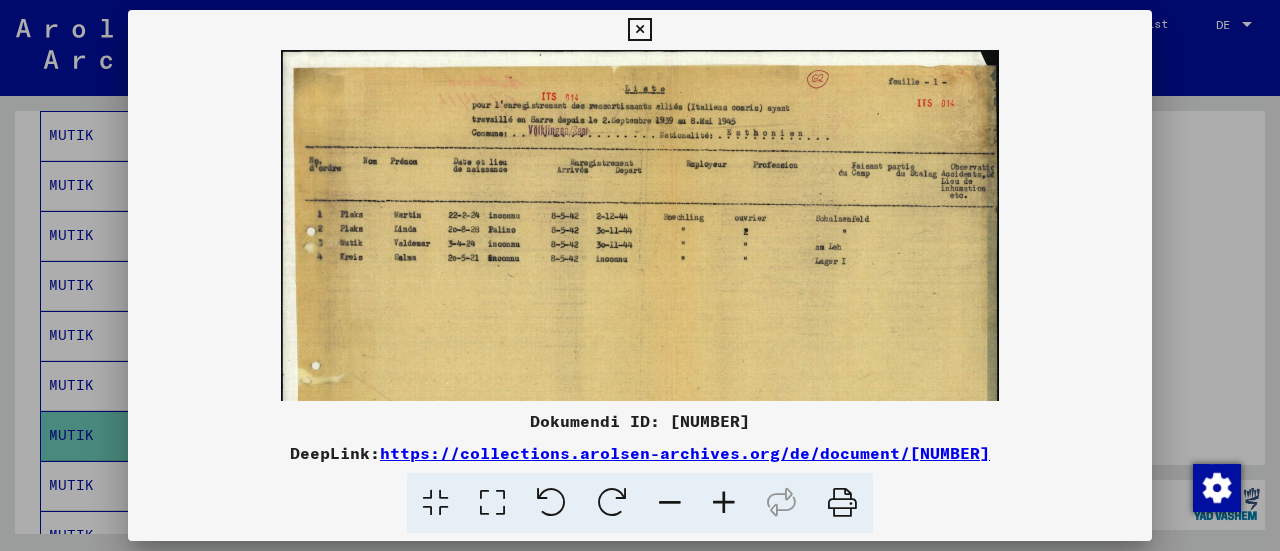 click at bounding box center [724, 503] 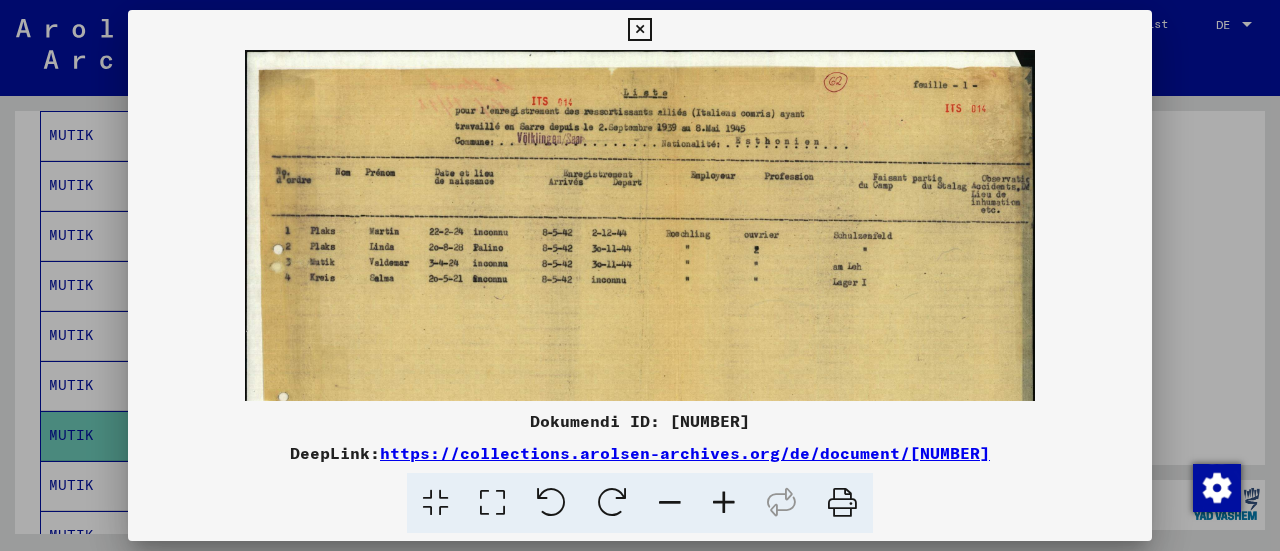click at bounding box center [724, 503] 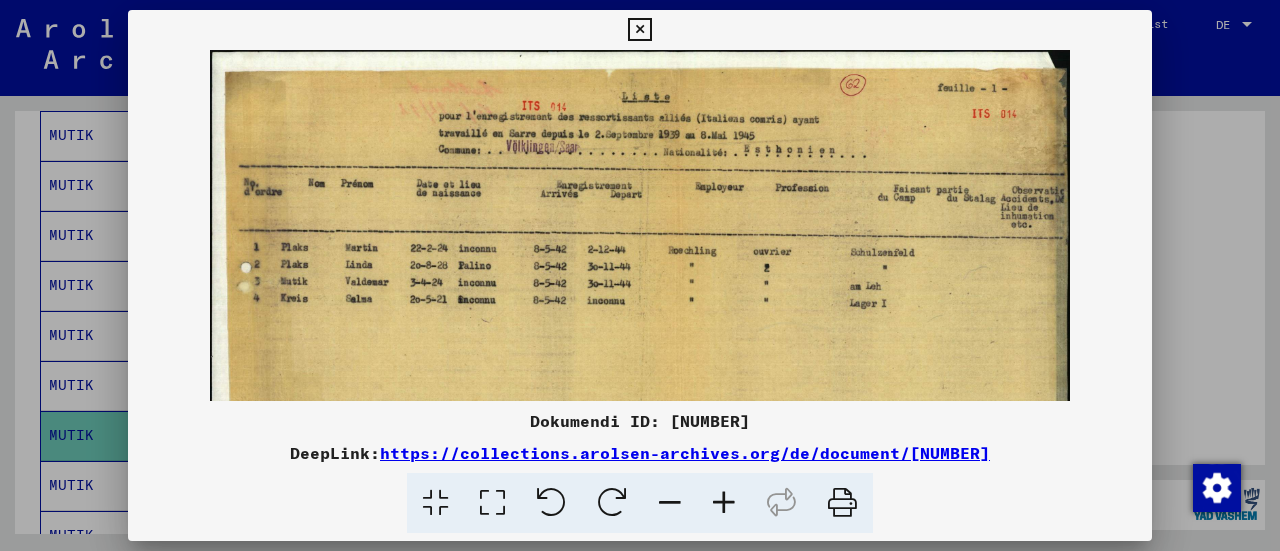 click at bounding box center (724, 503) 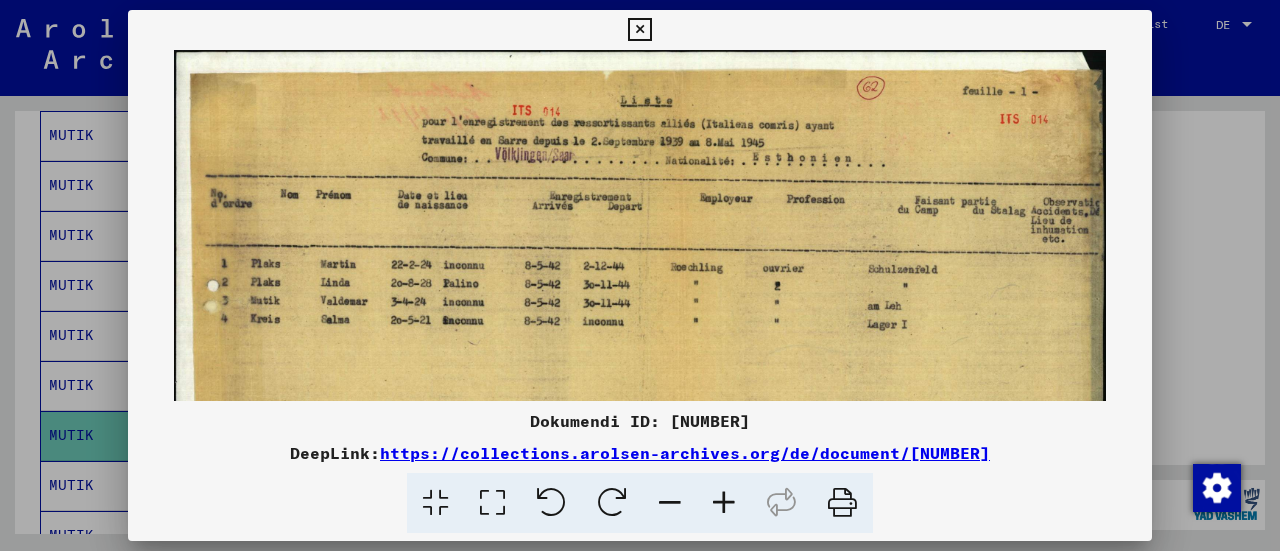 click at bounding box center [724, 503] 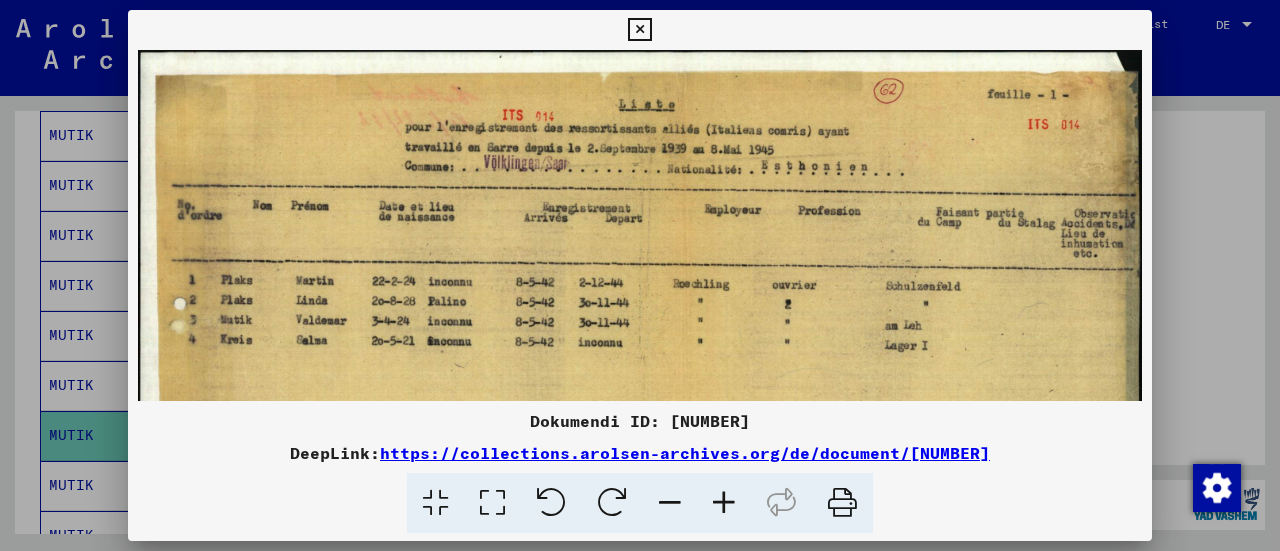 click at bounding box center (724, 503) 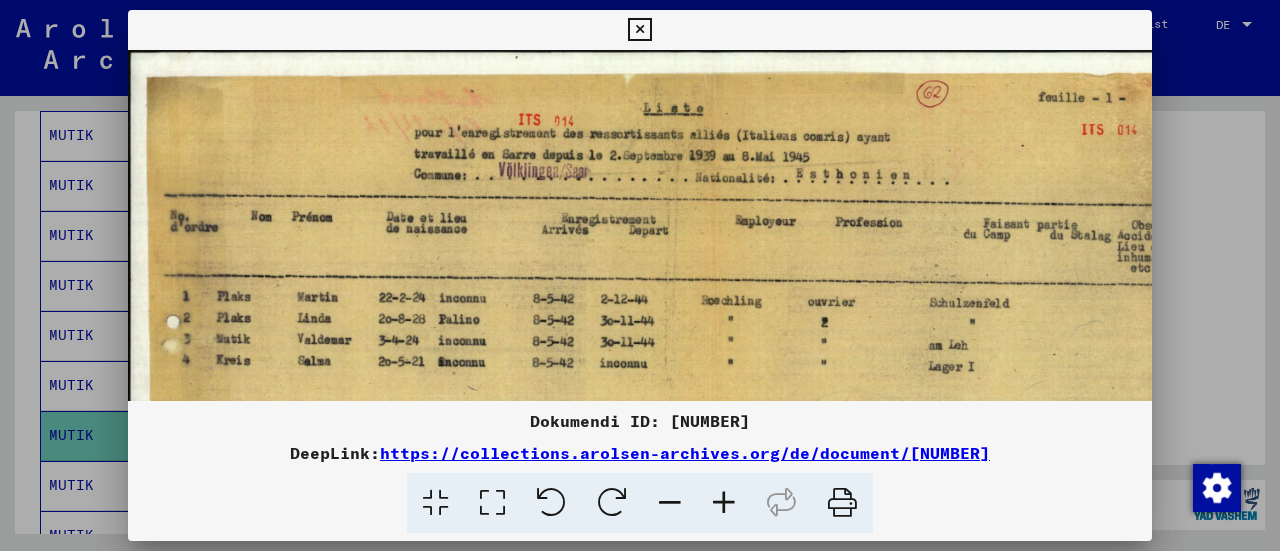 click at bounding box center (724, 503) 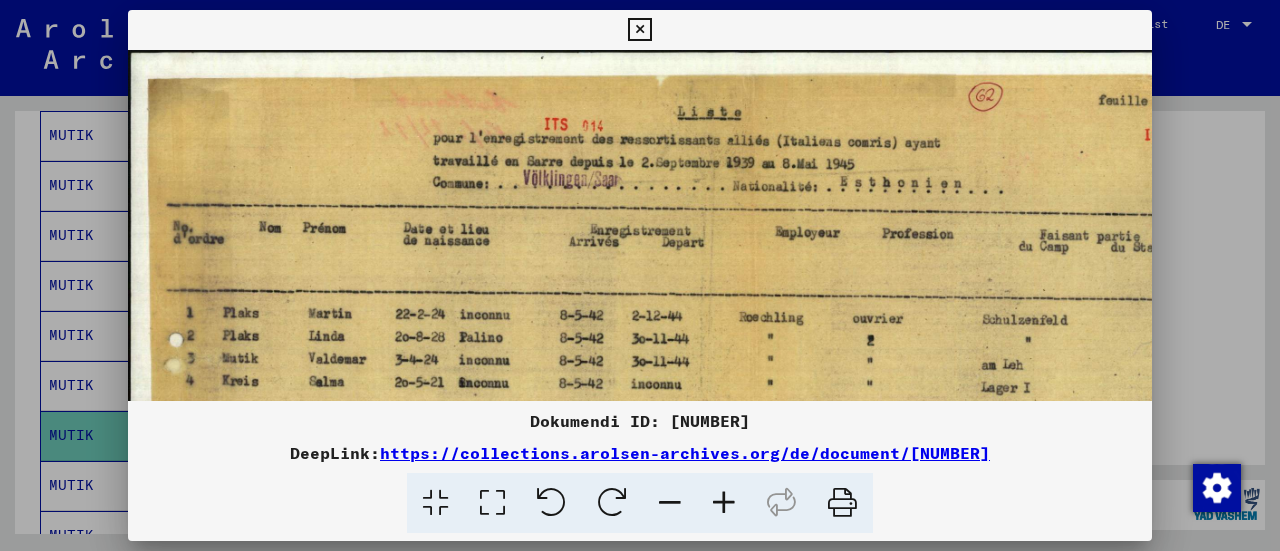 click at bounding box center (724, 503) 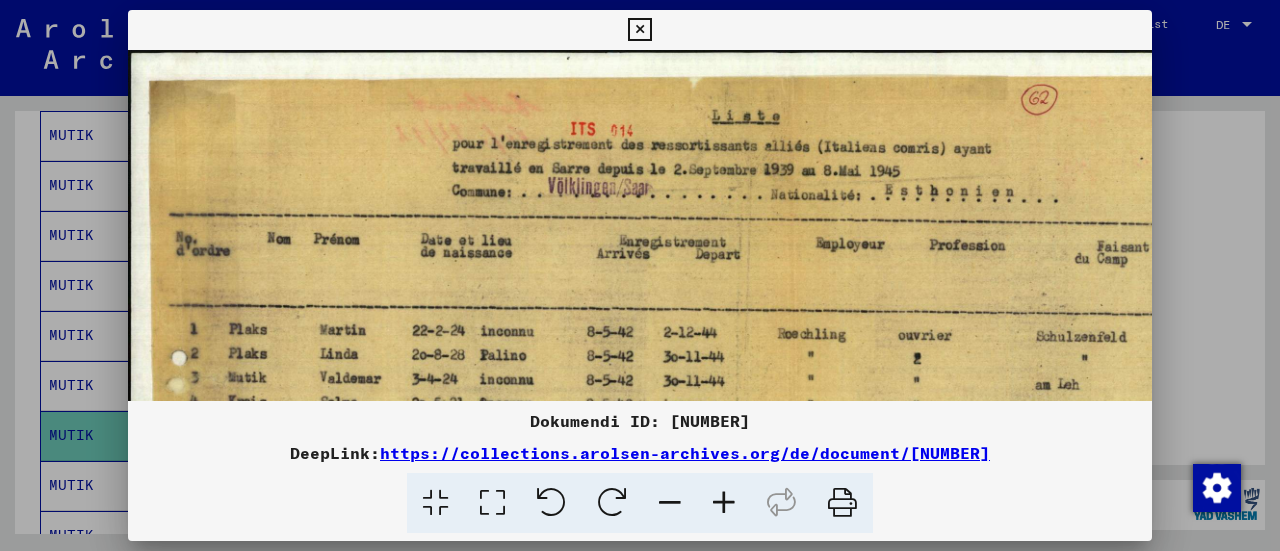 click at bounding box center (724, 503) 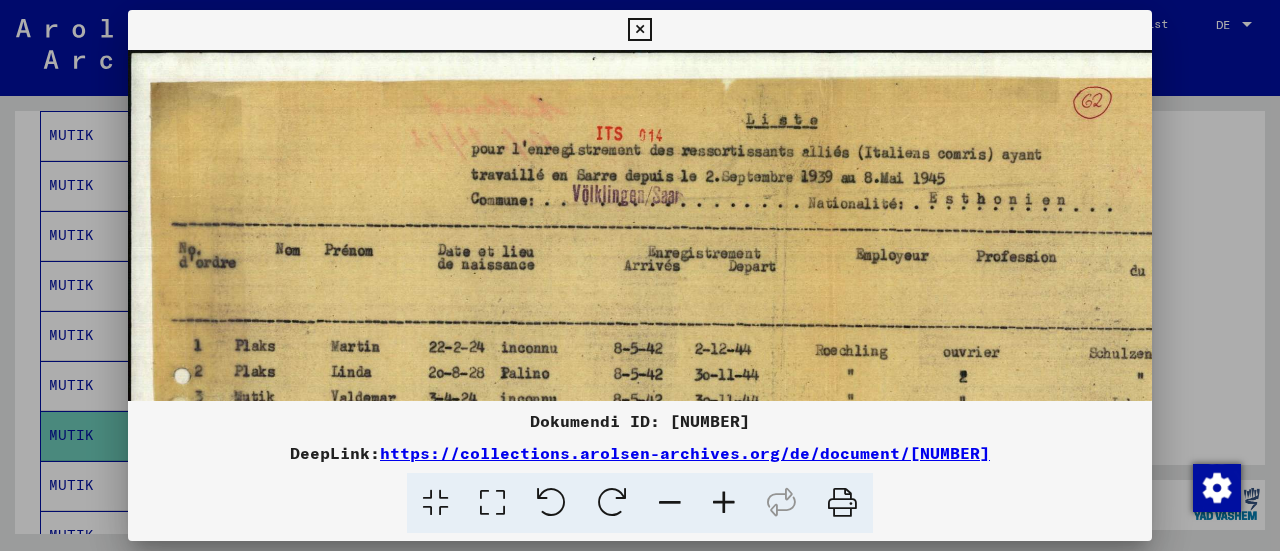 click at bounding box center [724, 503] 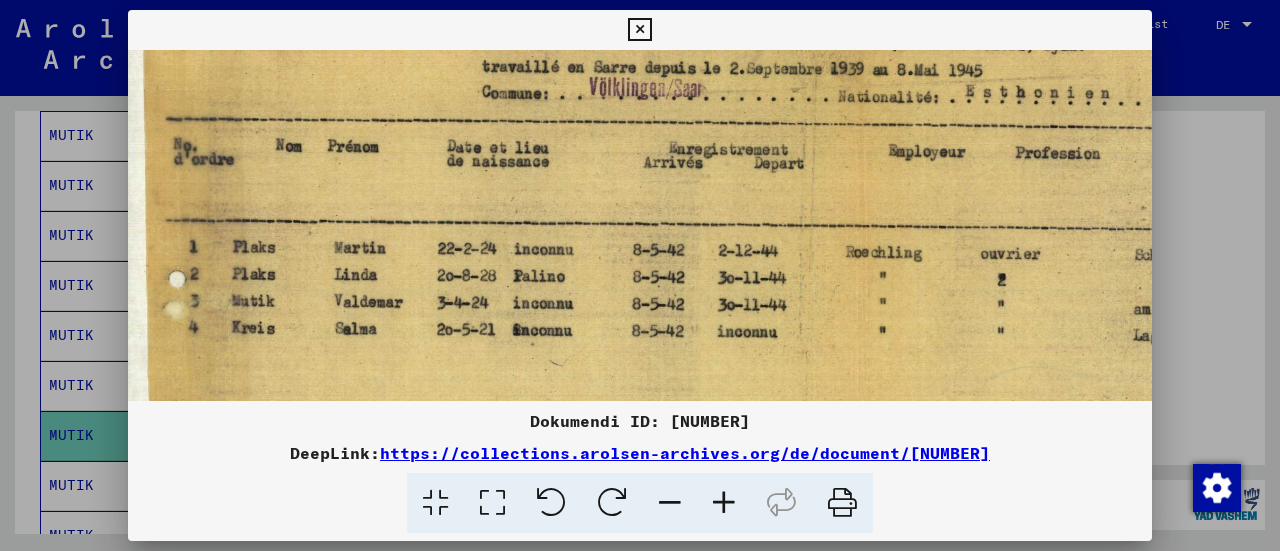scroll, scrollTop: 118, scrollLeft: 9, axis: both 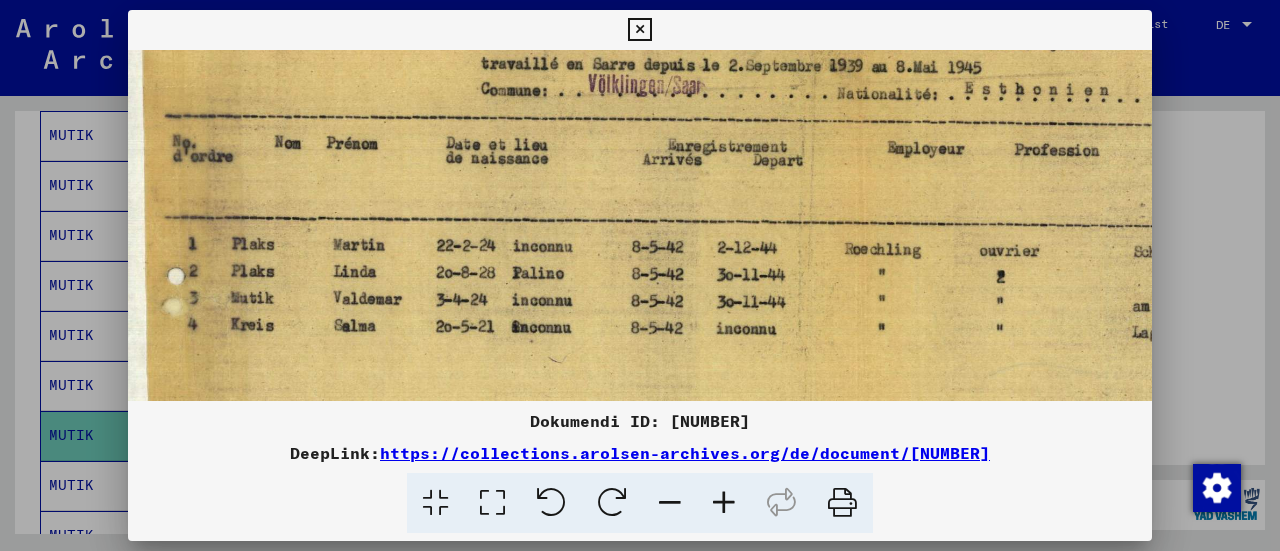 drag, startPoint x: 1044, startPoint y: 297, endPoint x: 1037, endPoint y: 187, distance: 110.2225 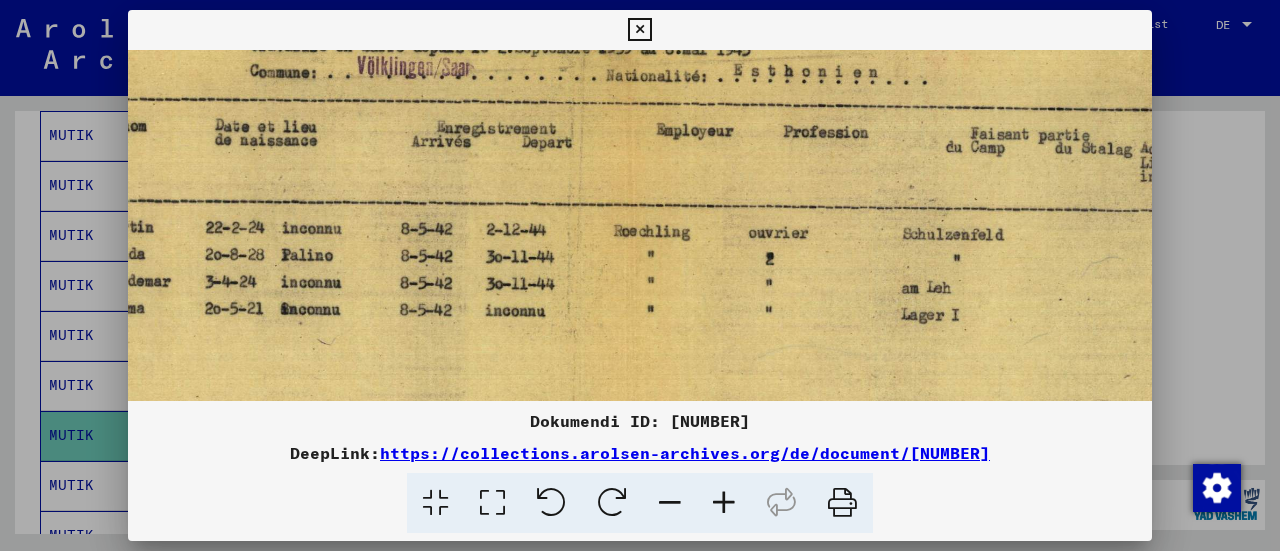 scroll, scrollTop: 133, scrollLeft: 302, axis: both 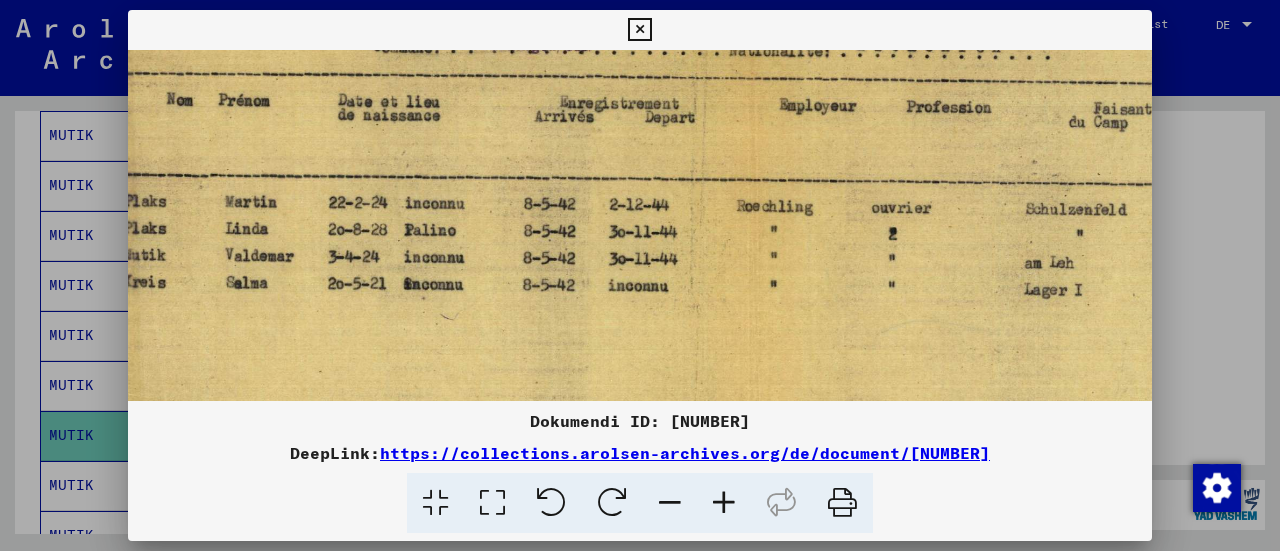 drag, startPoint x: 746, startPoint y: 371, endPoint x: 491, endPoint y: 335, distance: 257.52863 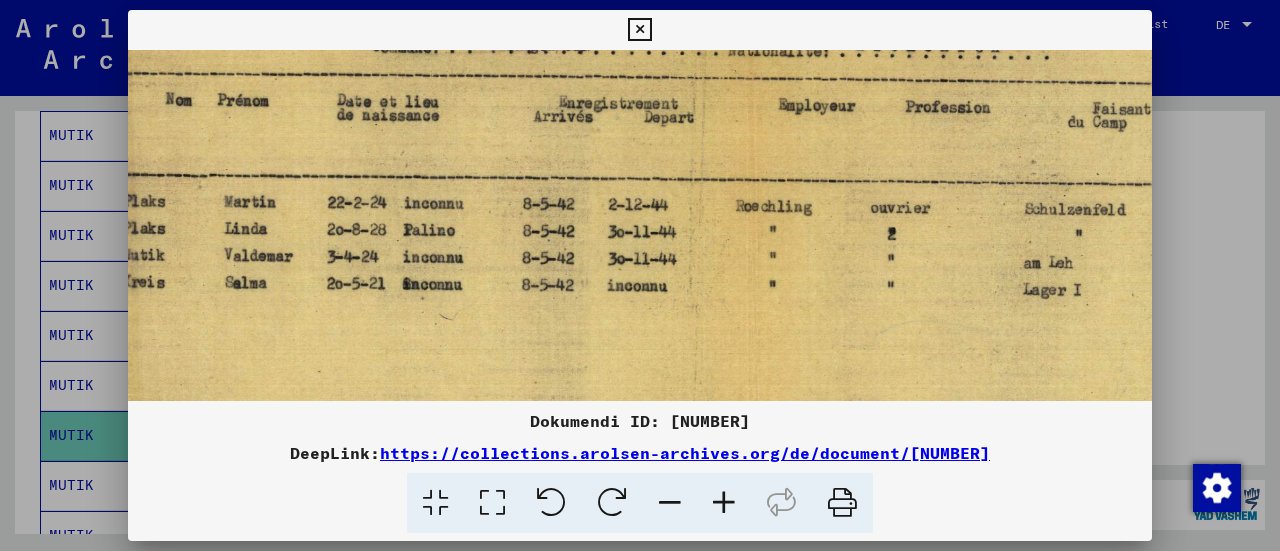 click on "https://collections.arolsen-archives.org/de/document/[NUMBER]" at bounding box center (685, 453) 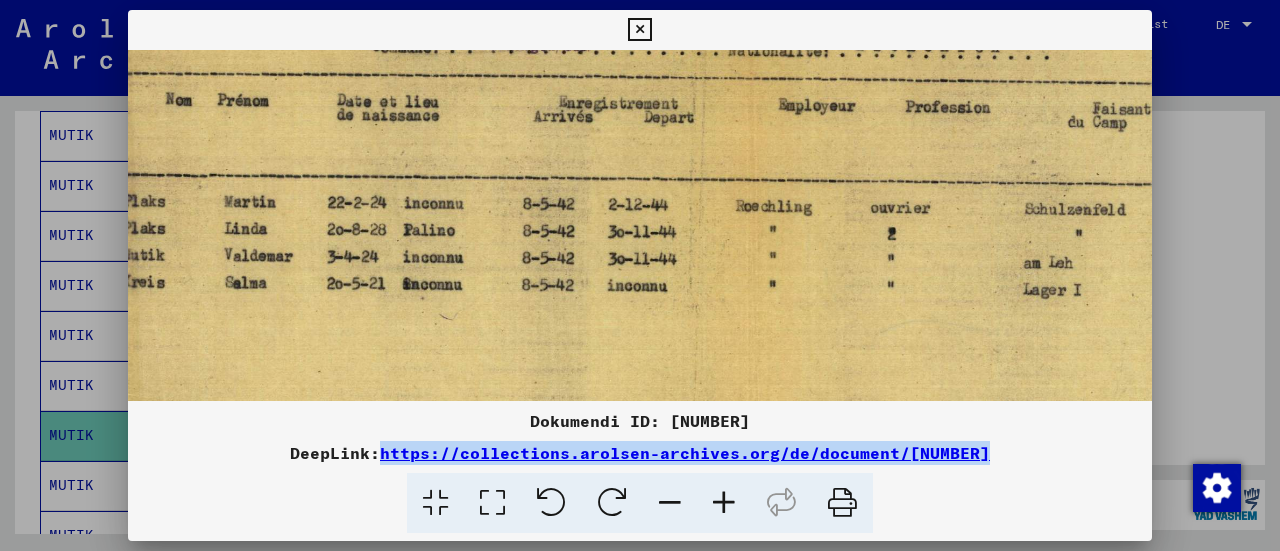 drag, startPoint x: 1006, startPoint y: 459, endPoint x: 381, endPoint y: 458, distance: 625.0008 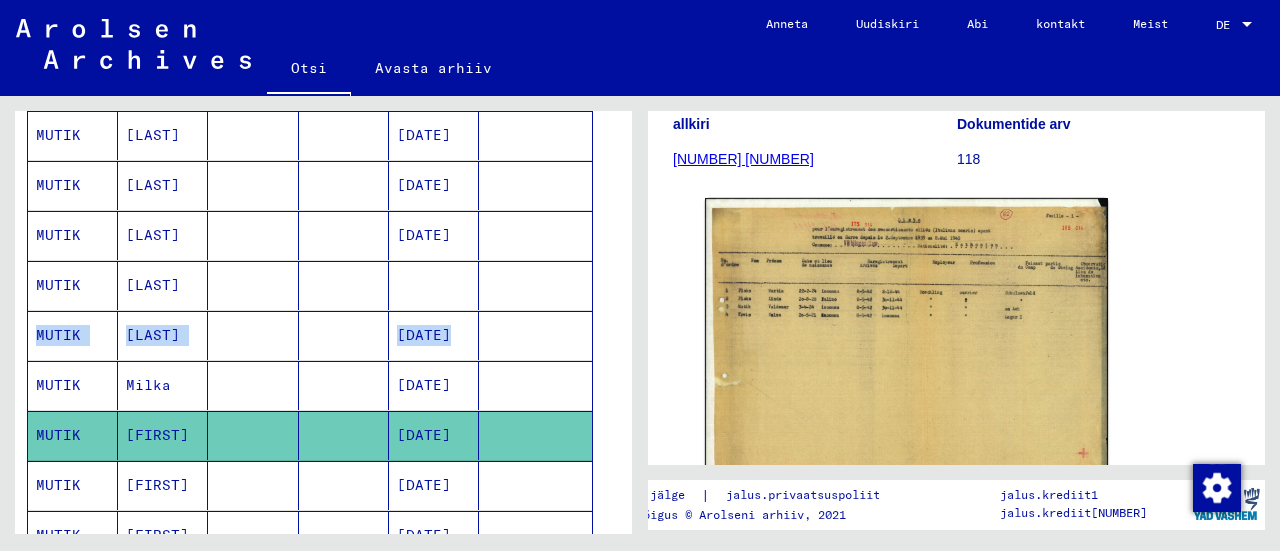 drag, startPoint x: 611, startPoint y: 284, endPoint x: 618, endPoint y: 338, distance: 54.451813 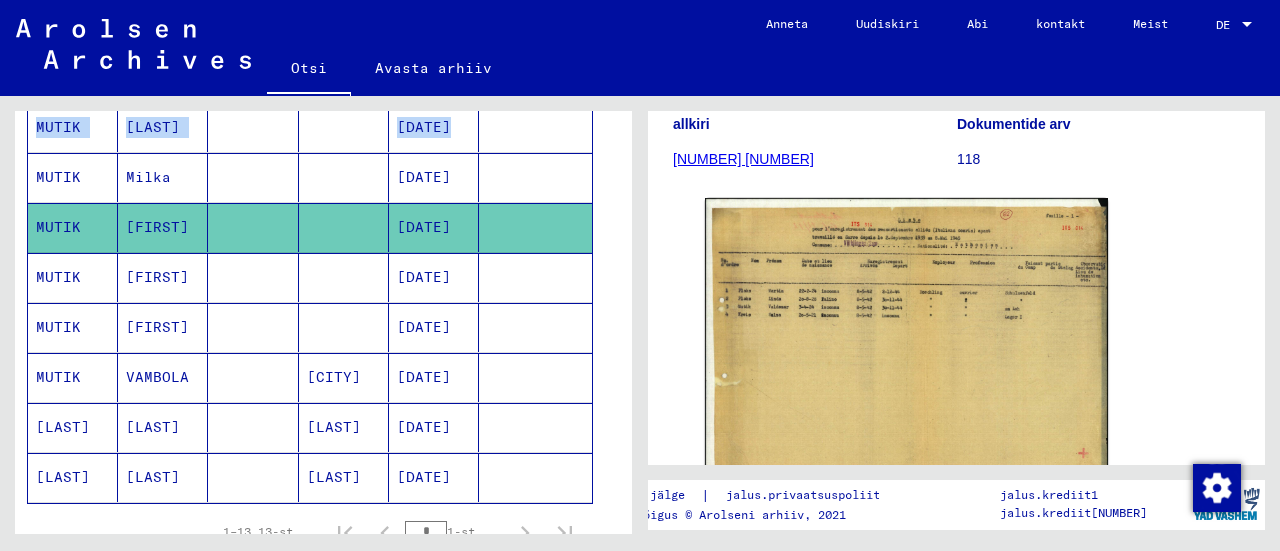 scroll, scrollTop: 632, scrollLeft: 13, axis: both 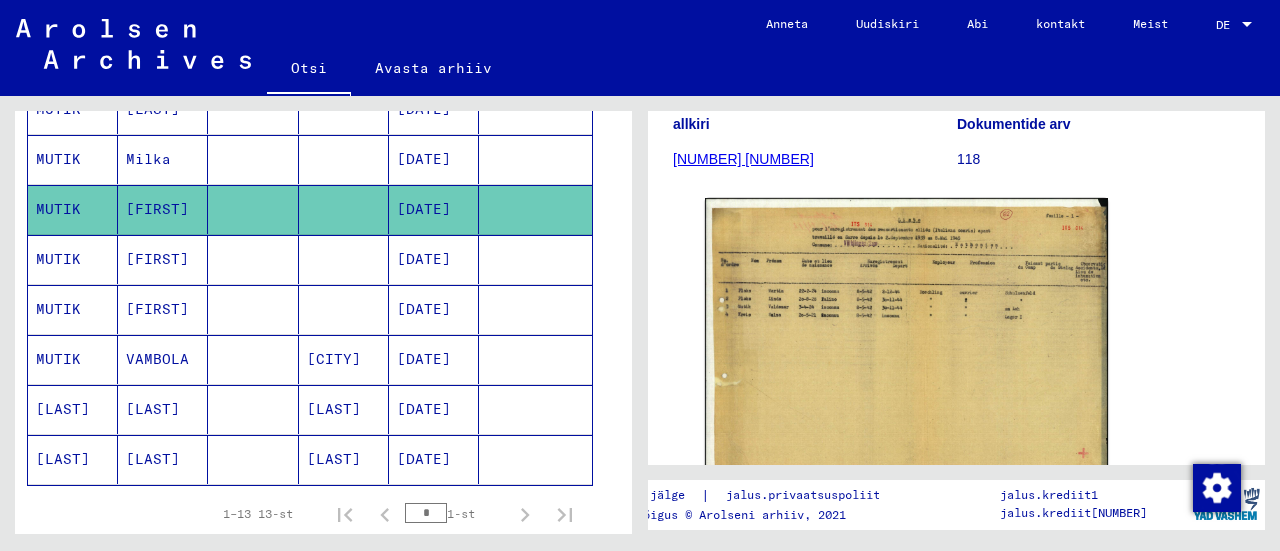 click on "[FIRST]" at bounding box center (157, 309) 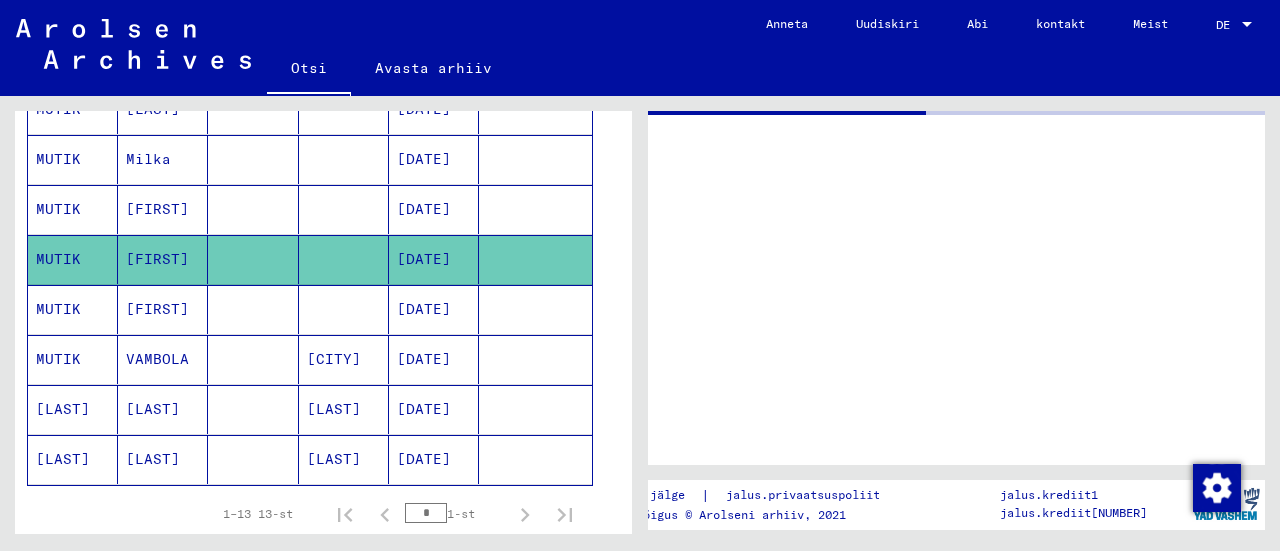 scroll, scrollTop: 0, scrollLeft: 0, axis: both 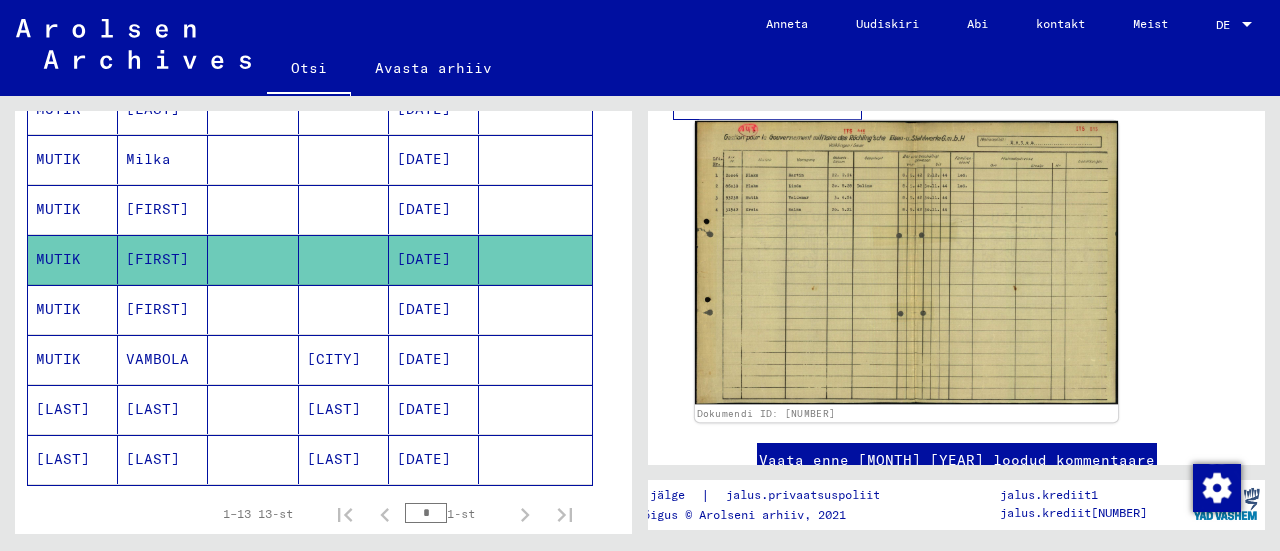 click 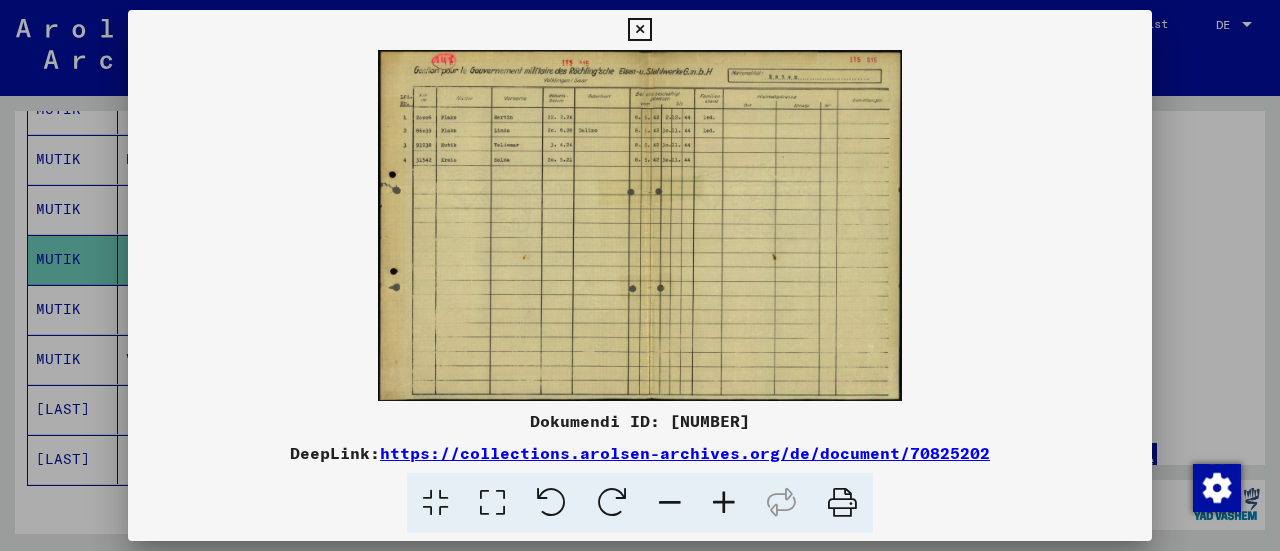 click at bounding box center [724, 503] 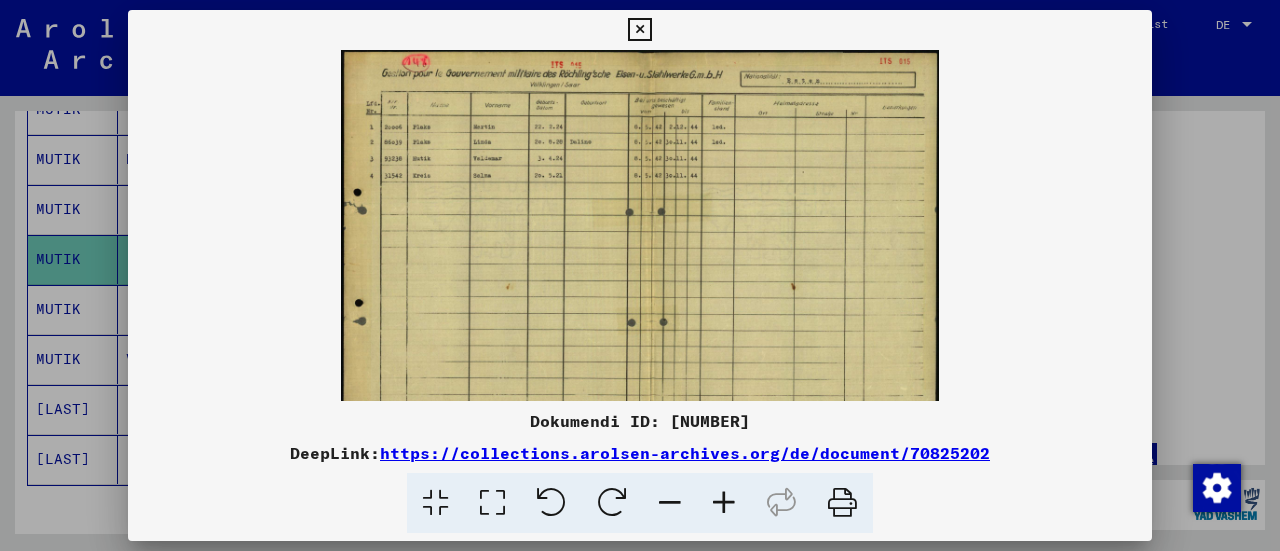 click at bounding box center (724, 503) 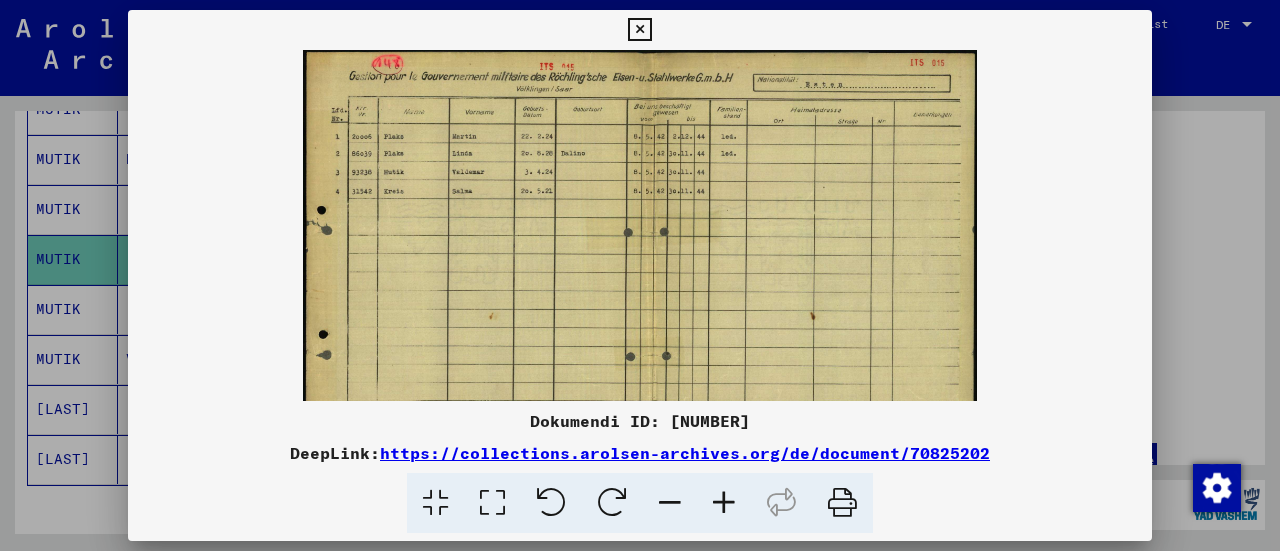 click at bounding box center [724, 503] 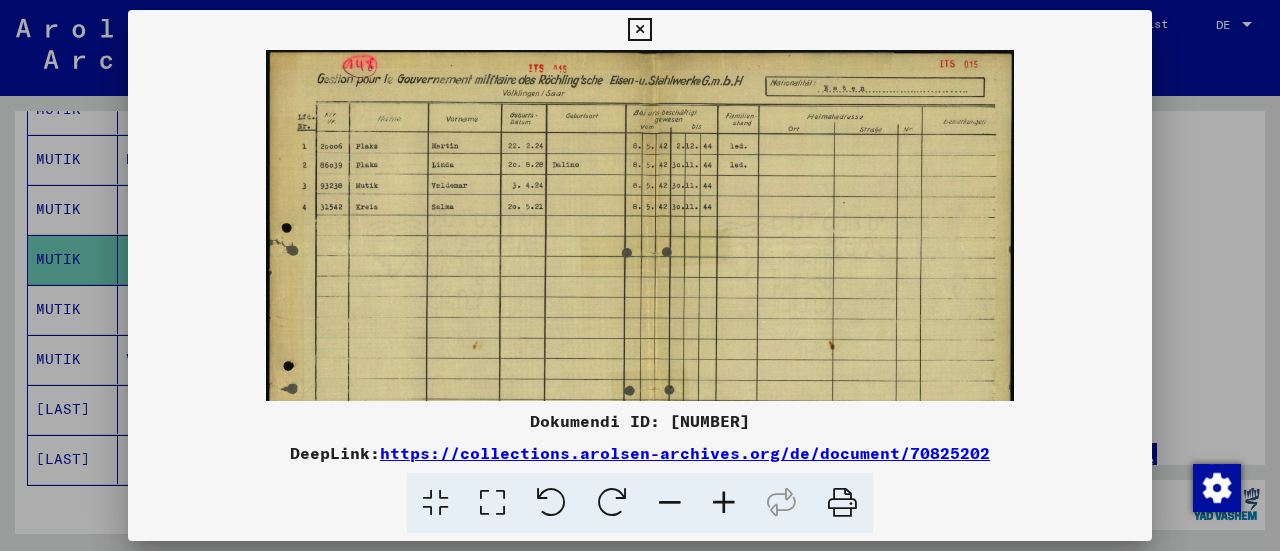 click at bounding box center (724, 503) 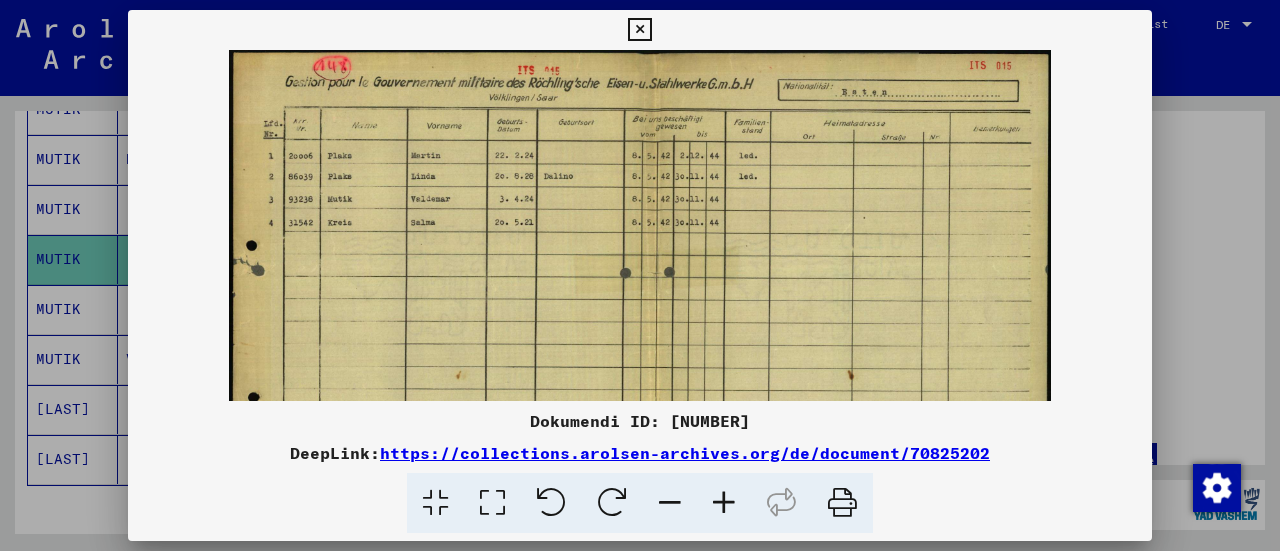 click at bounding box center (724, 503) 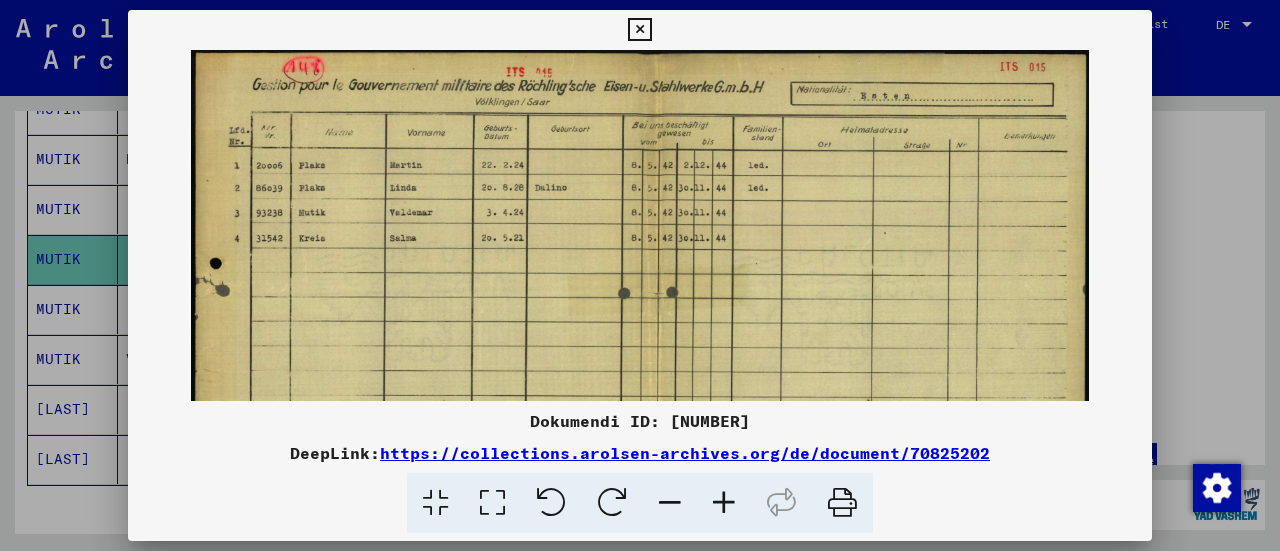 click at bounding box center [724, 503] 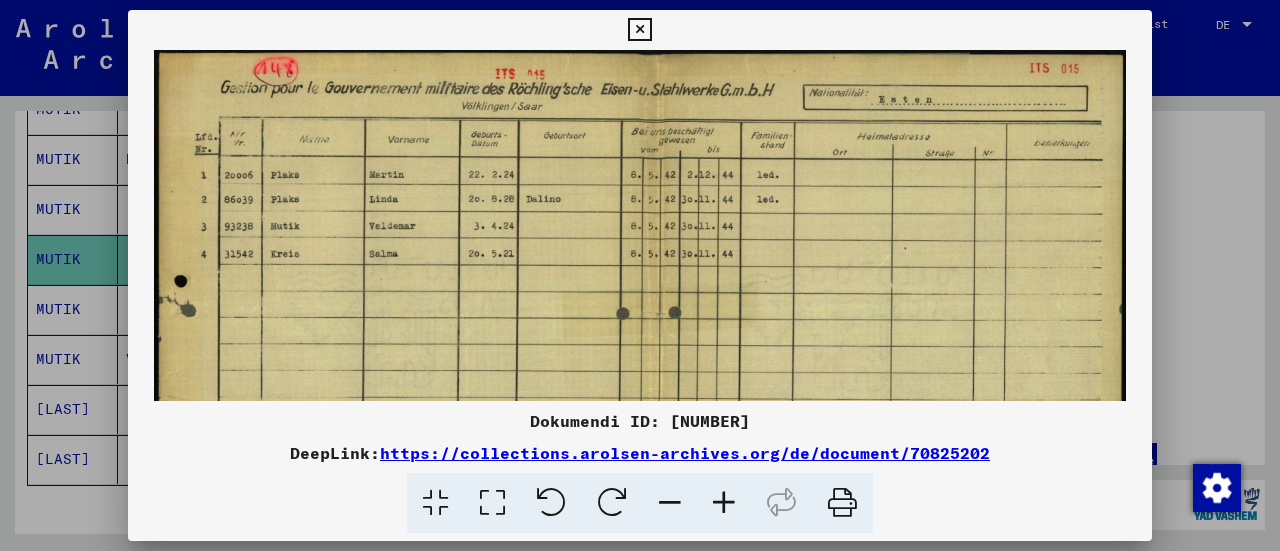 click at bounding box center [724, 503] 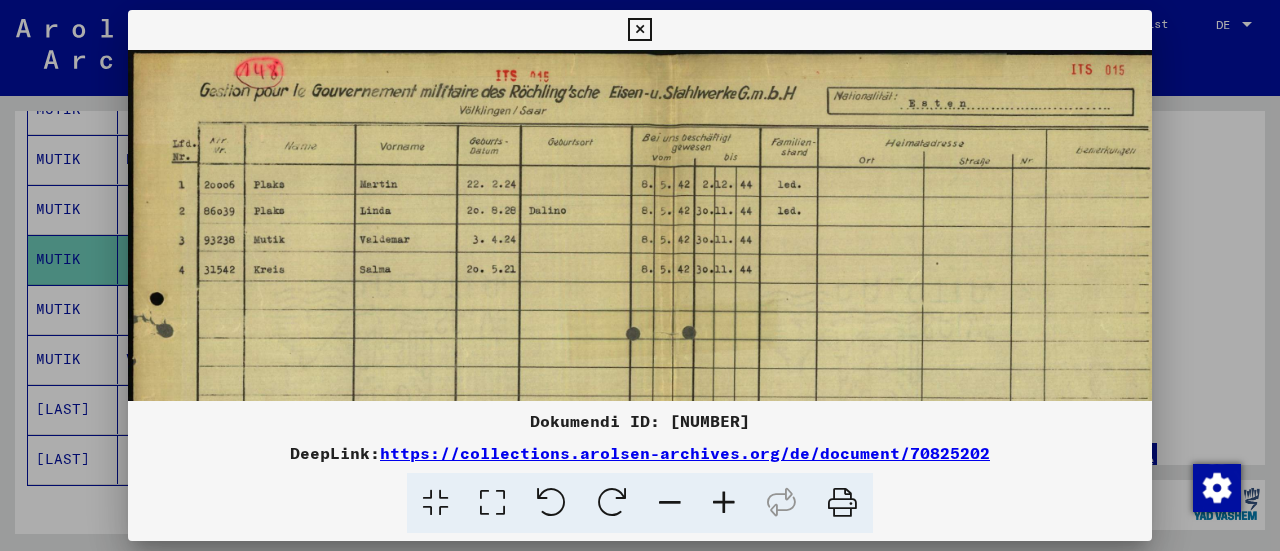 click at bounding box center (724, 503) 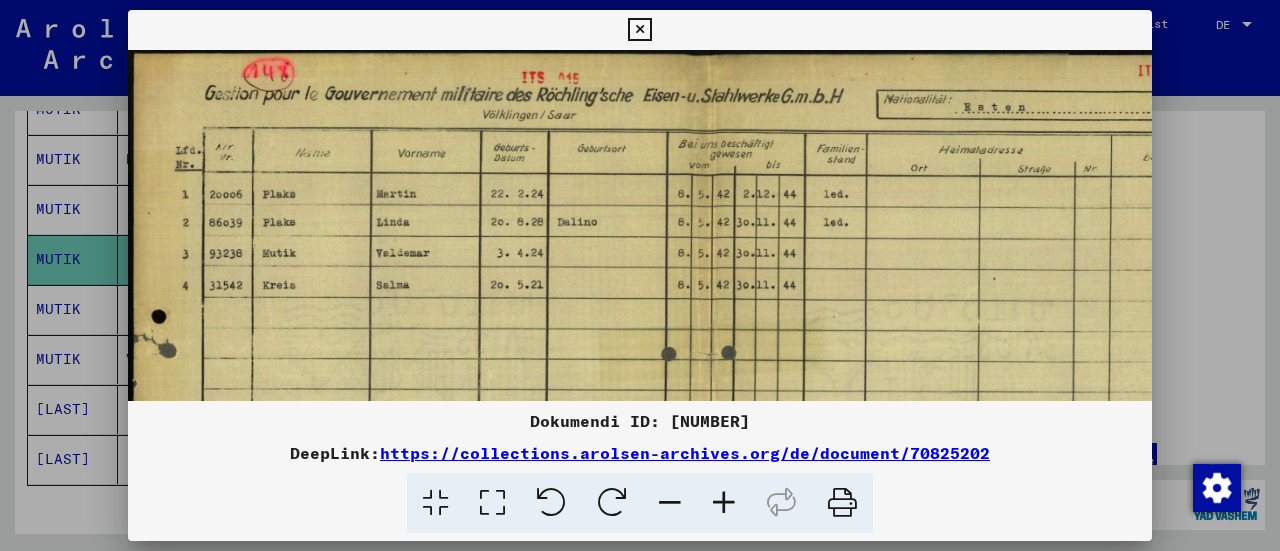 click at bounding box center [724, 503] 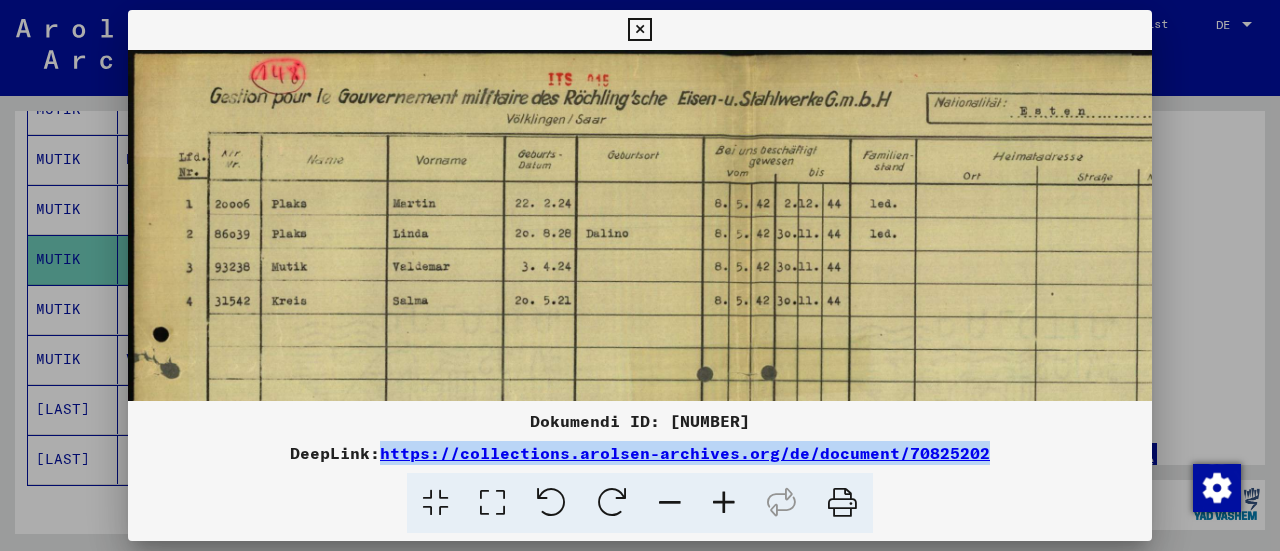 drag, startPoint x: 1001, startPoint y: 447, endPoint x: 389, endPoint y: 458, distance: 612.0989 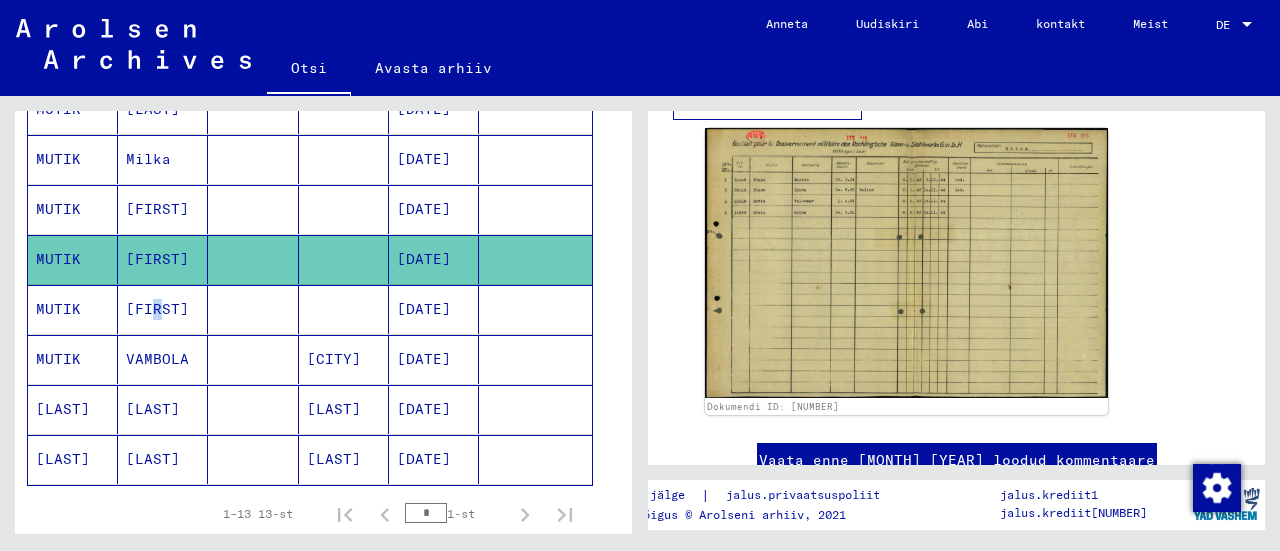 click on "[FIRST]" at bounding box center (157, 359) 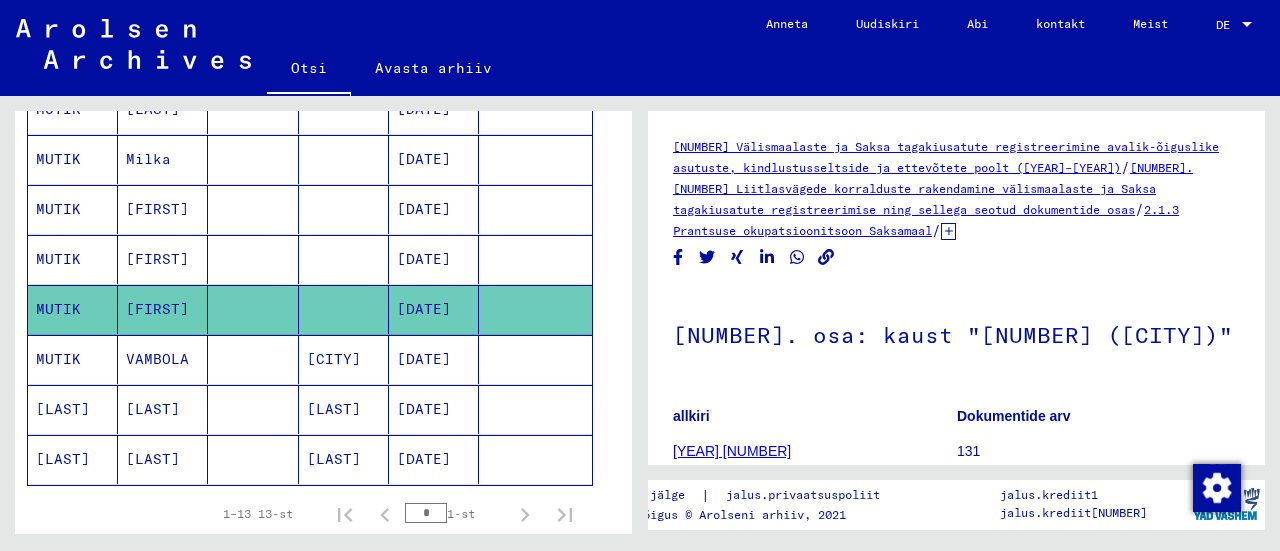 click on "[DATE]" at bounding box center (424, 309) 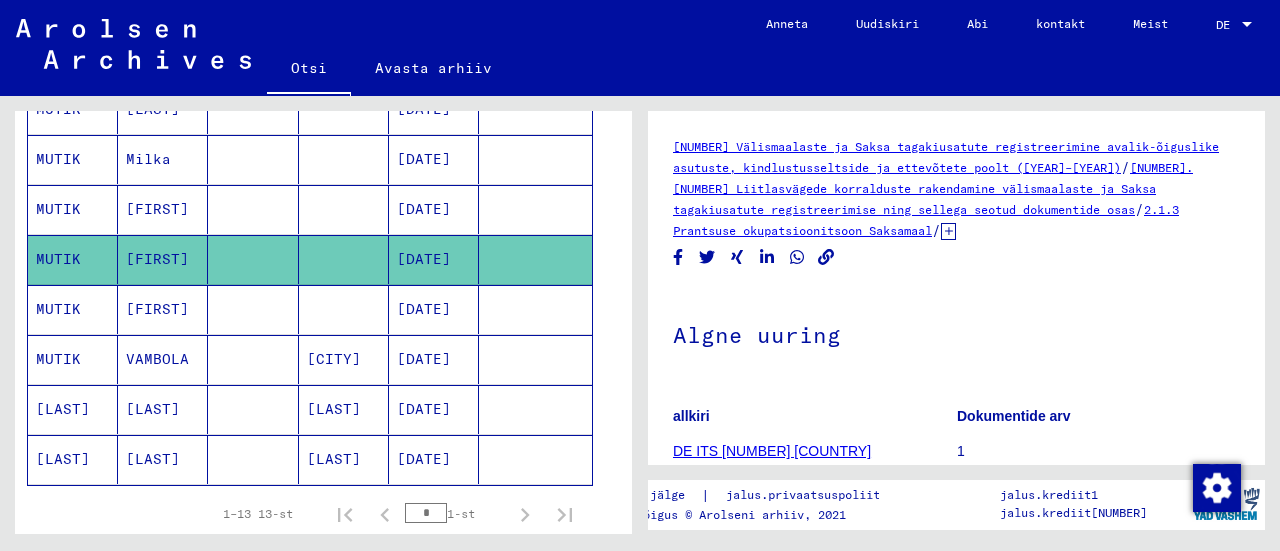 click on "[FIRST]" at bounding box center [157, 359] 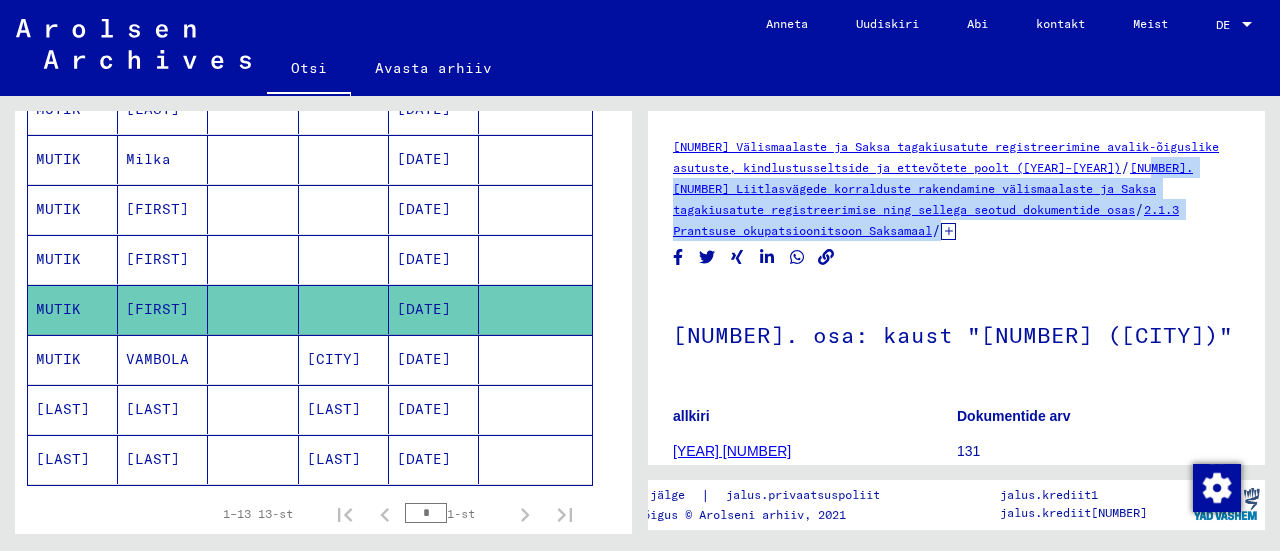 drag, startPoint x: 1247, startPoint y: 161, endPoint x: 1238, endPoint y: 234, distance: 73.552704 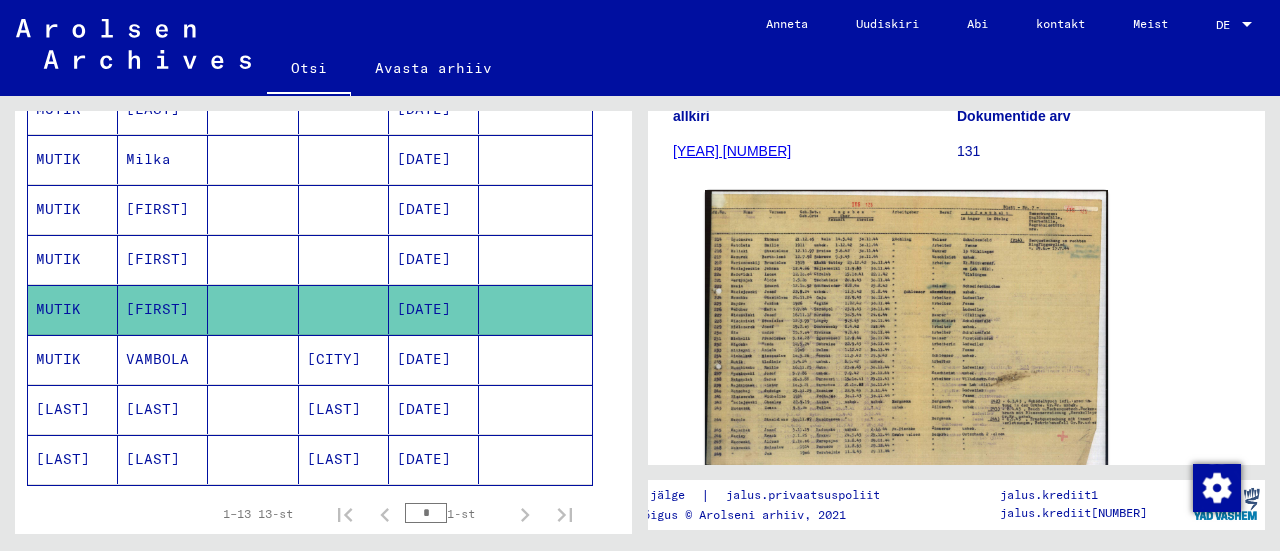 scroll, scrollTop: 320, scrollLeft: 0, axis: vertical 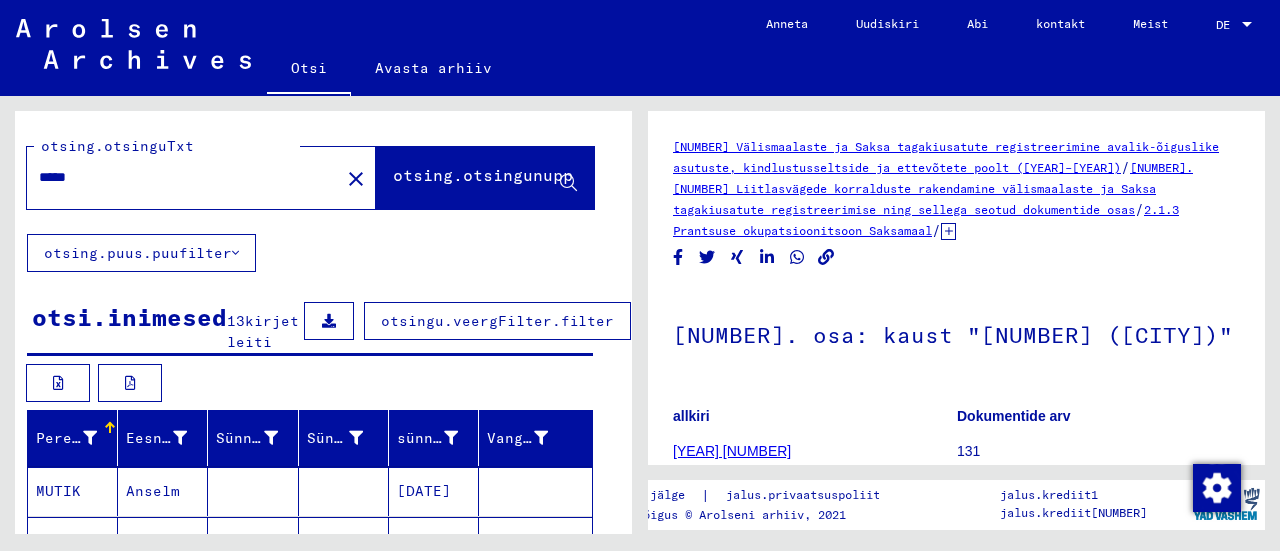 click on "*****" at bounding box center (183, 177) 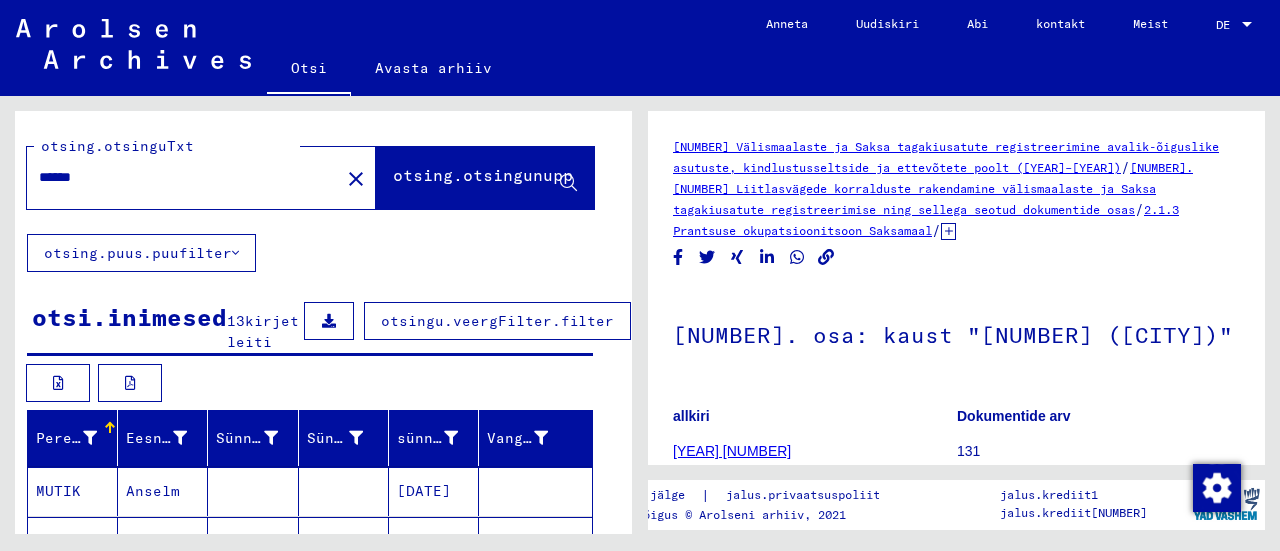 click on "******" at bounding box center [183, 177] 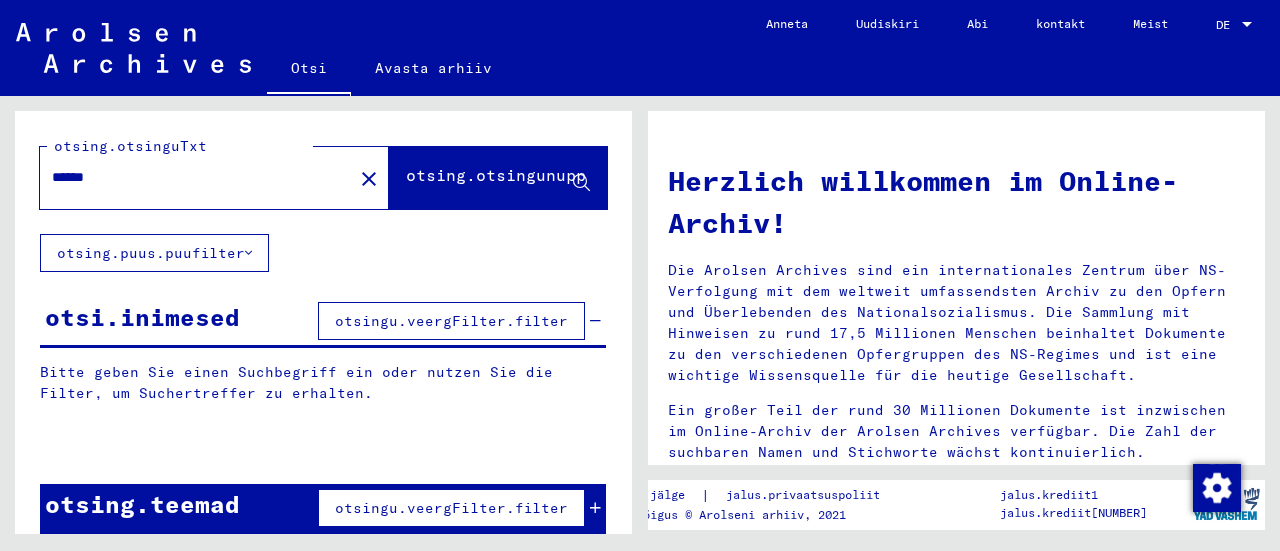 scroll, scrollTop: 0, scrollLeft: 0, axis: both 